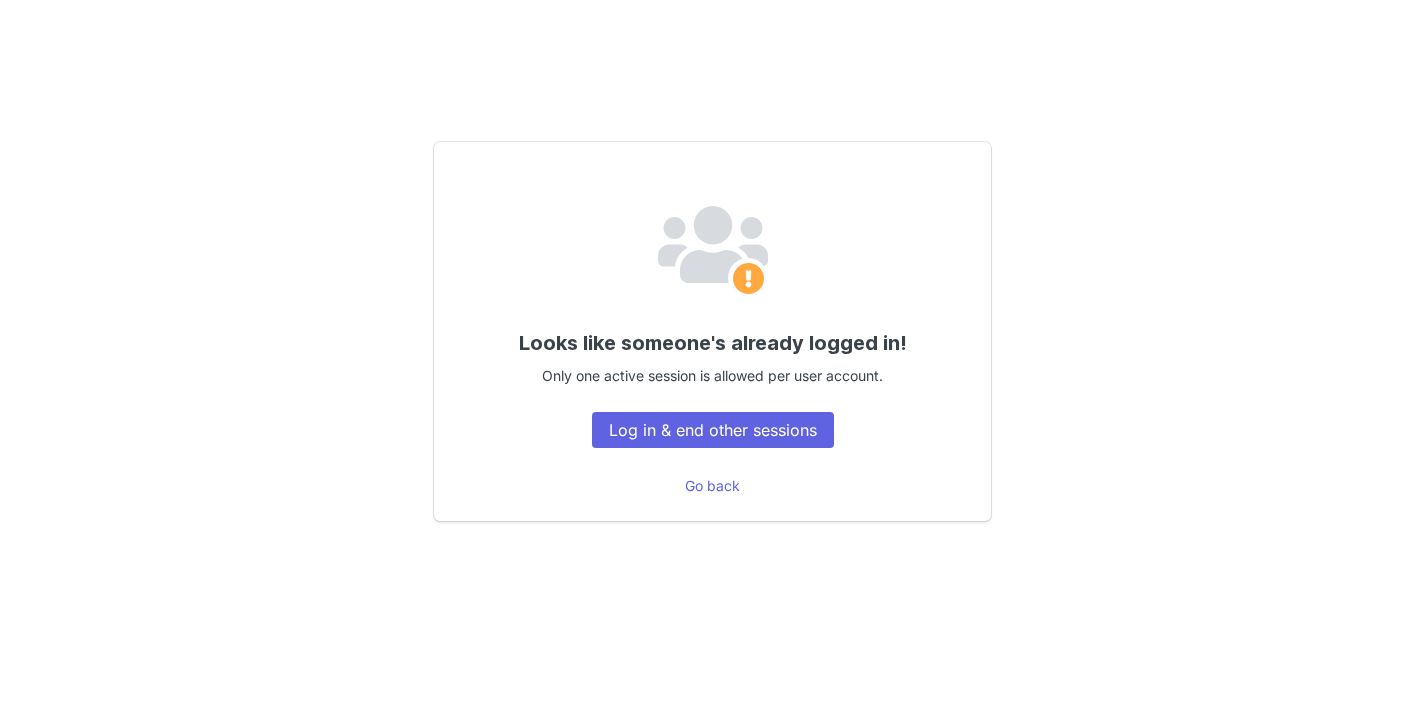 scroll, scrollTop: 0, scrollLeft: 0, axis: both 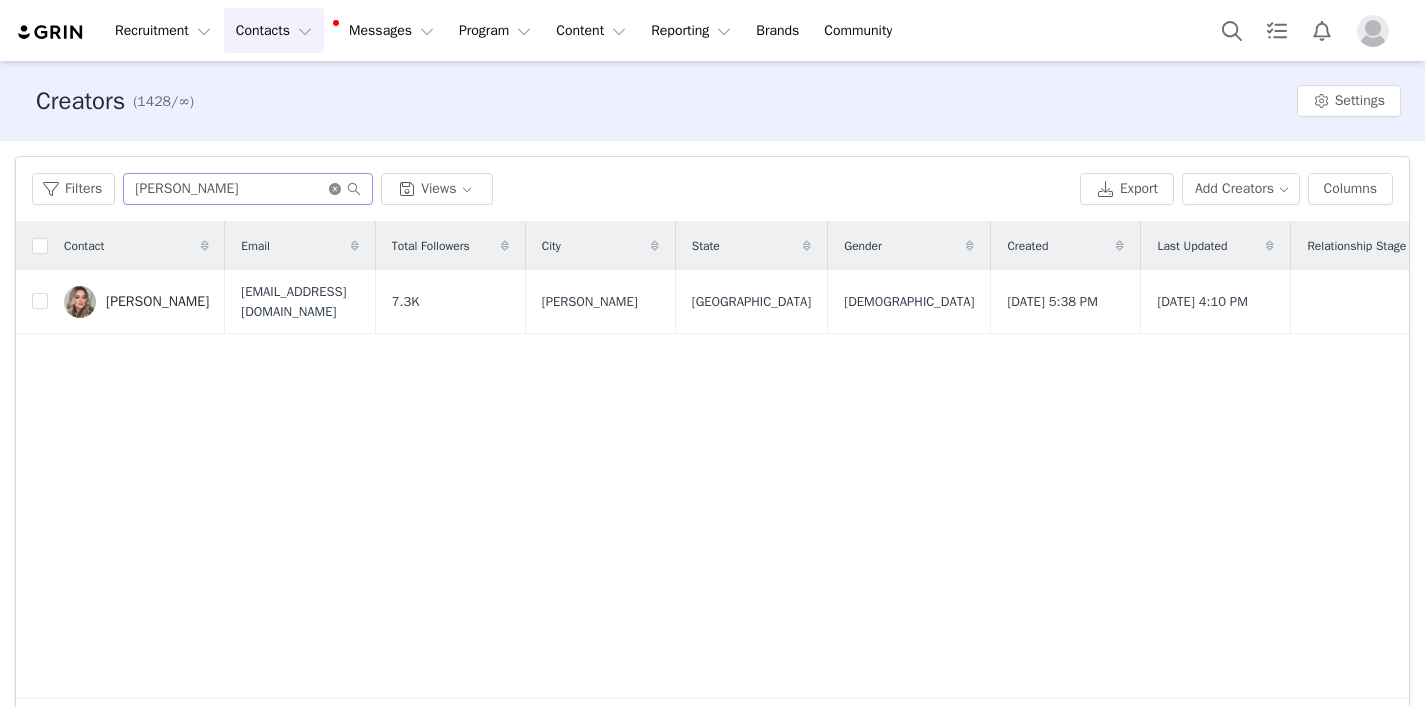 click 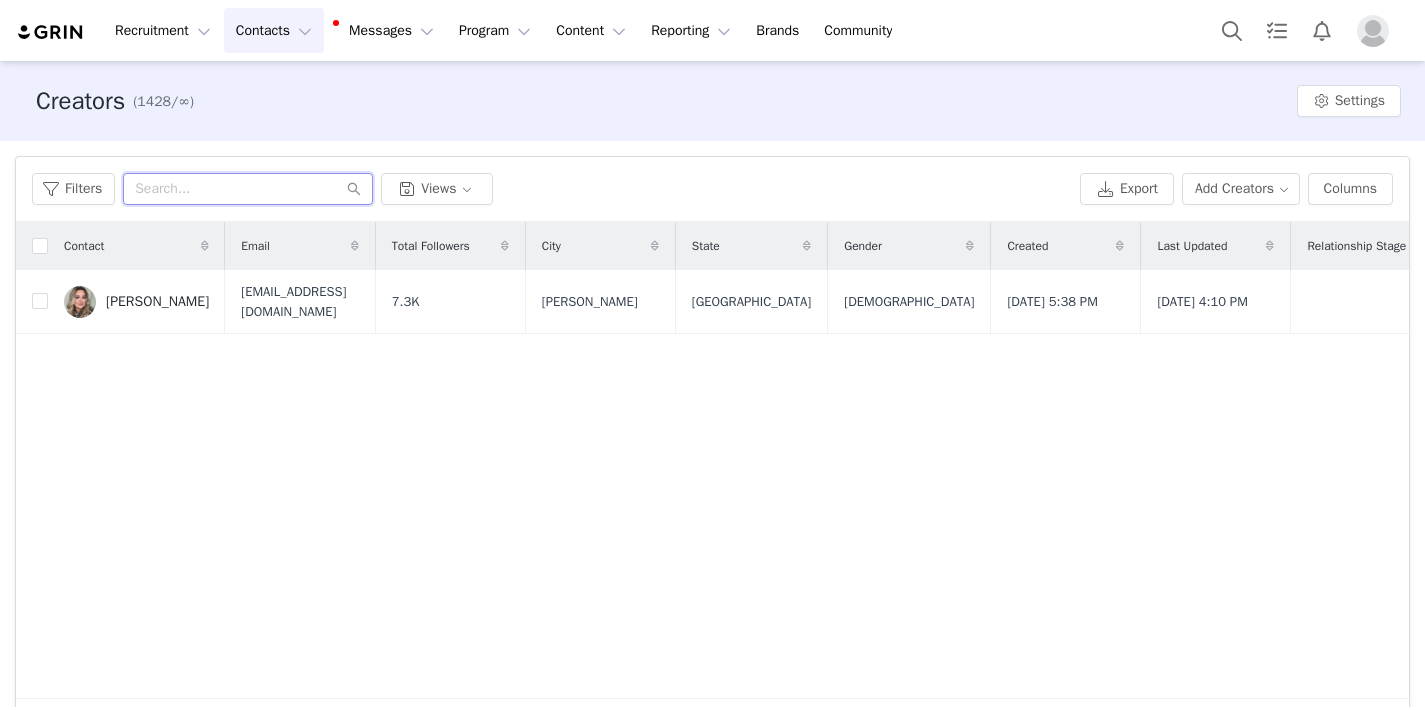 click at bounding box center [248, 189] 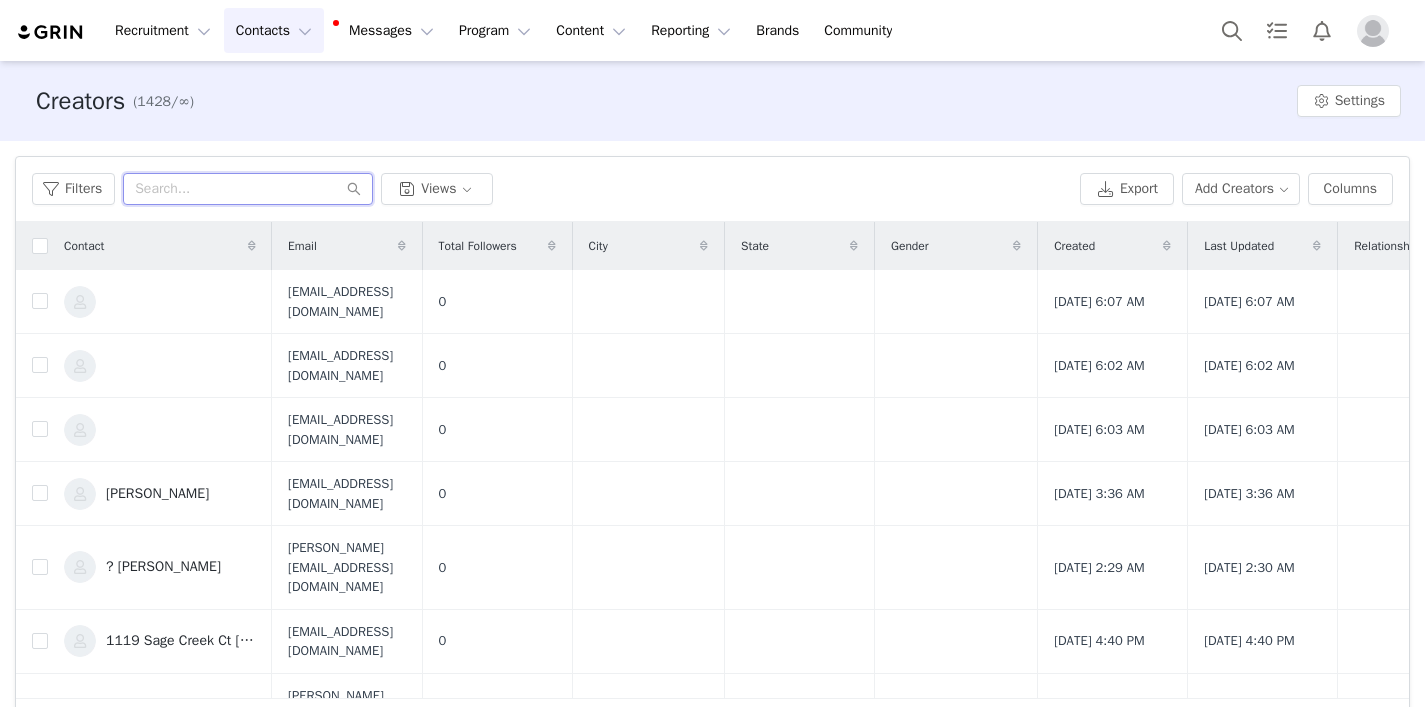 paste on "[PERSON_NAME]" 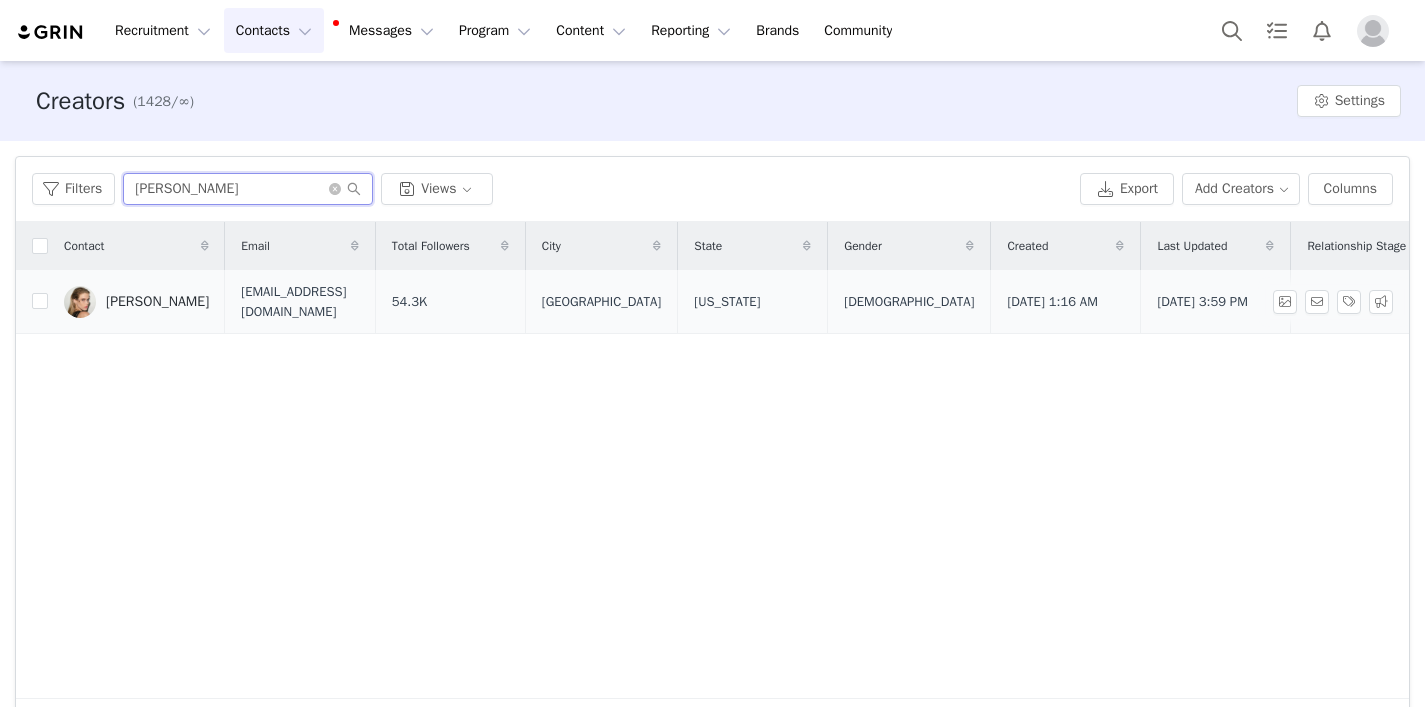 type on "[PERSON_NAME]" 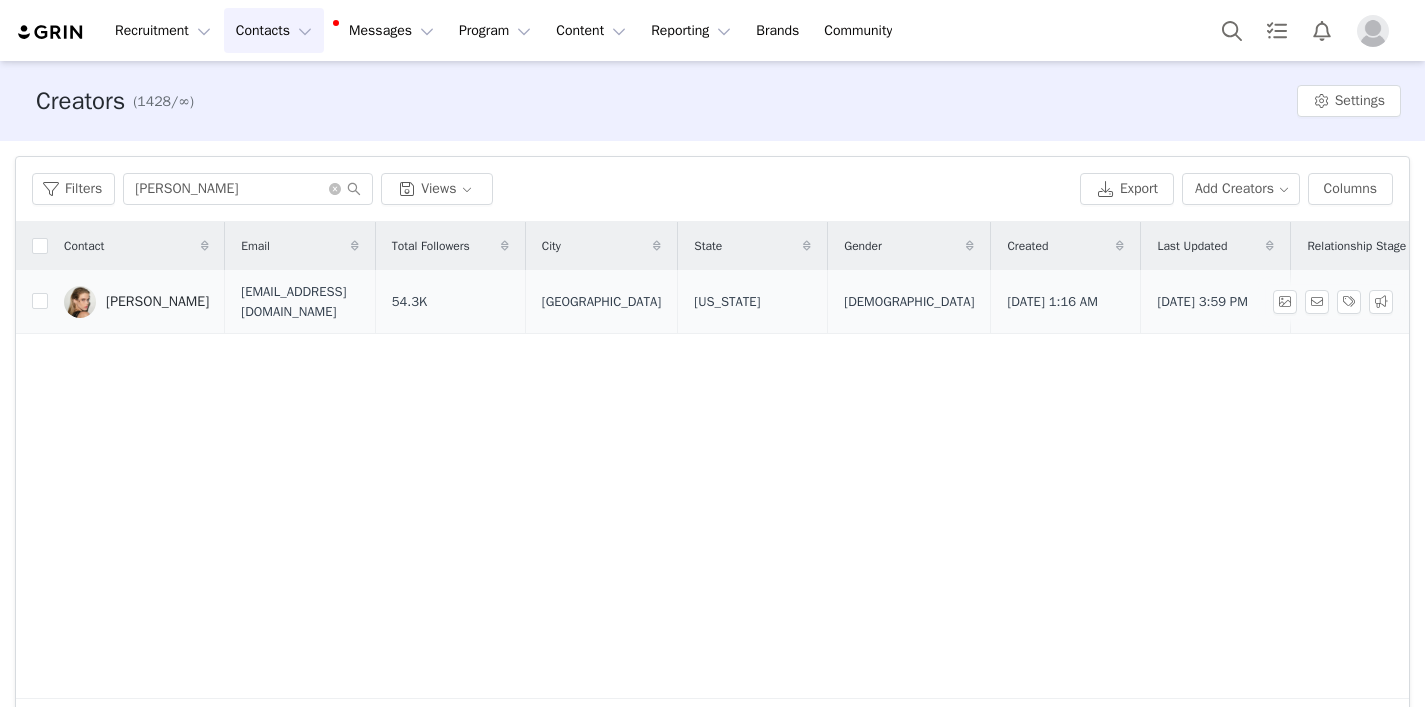 click on "[PERSON_NAME]" at bounding box center [157, 302] 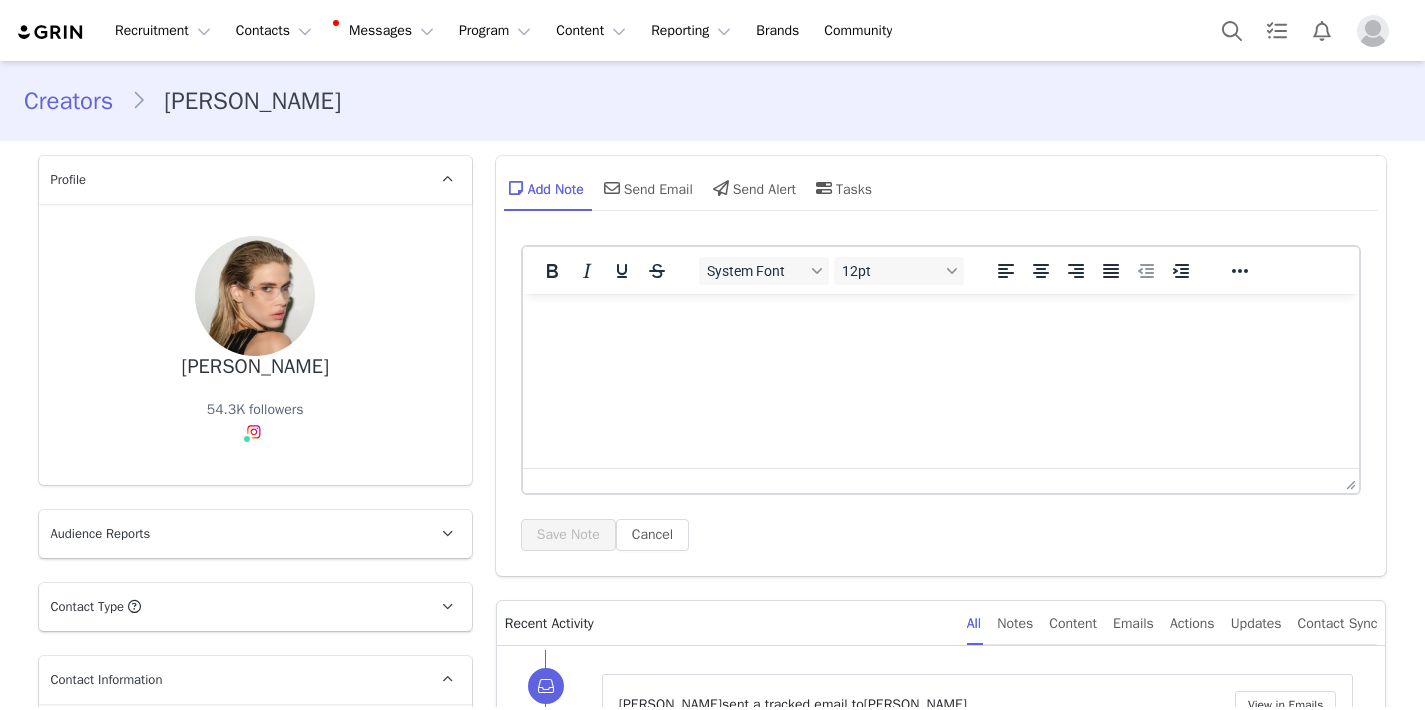 scroll, scrollTop: 0, scrollLeft: 0, axis: both 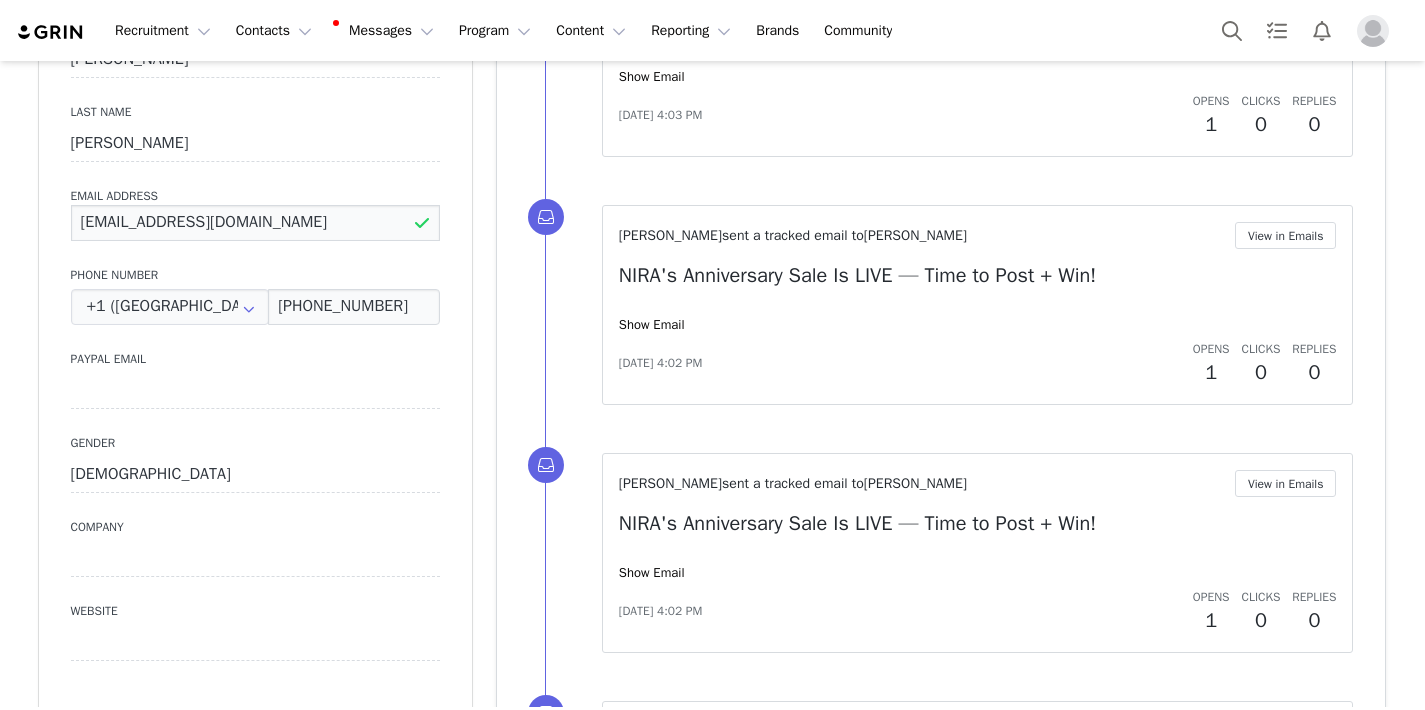 drag, startPoint x: 290, startPoint y: 221, endPoint x: -13, endPoint y: 223, distance: 303.0066 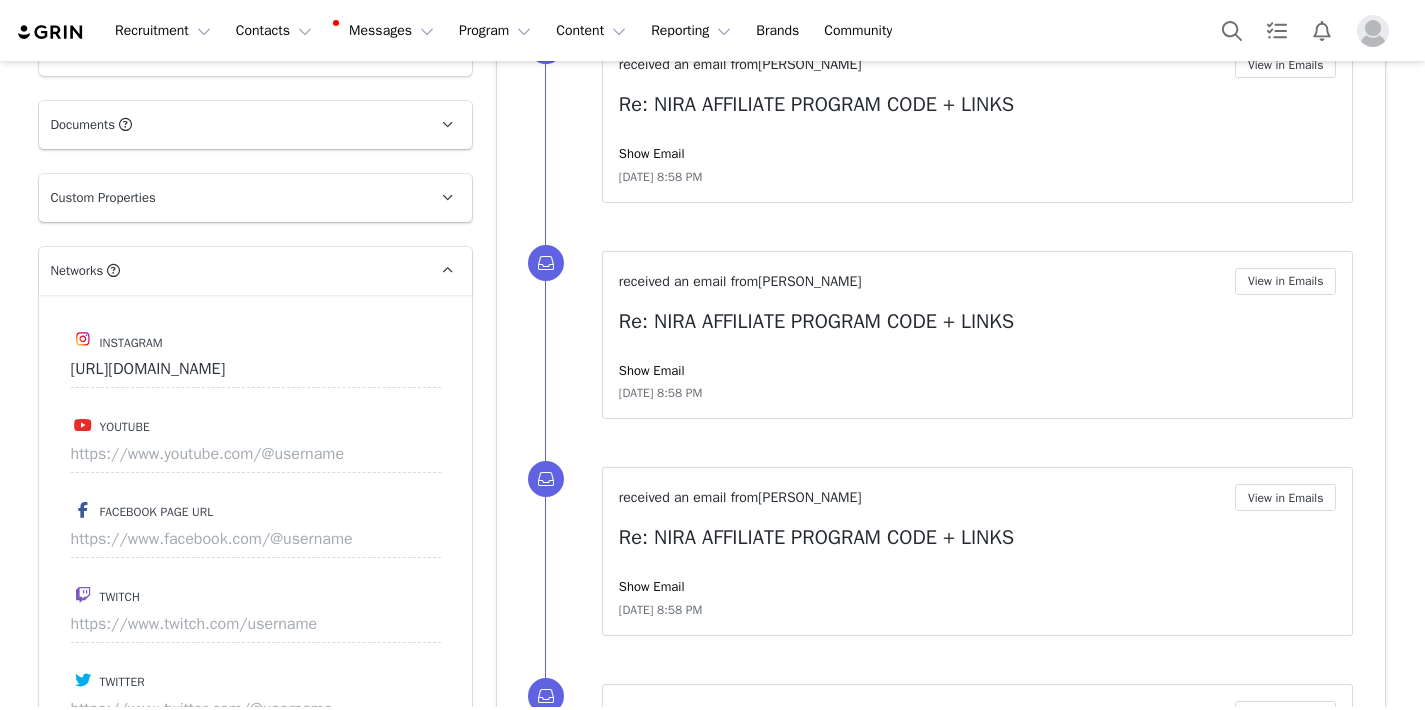 scroll, scrollTop: 1633, scrollLeft: 0, axis: vertical 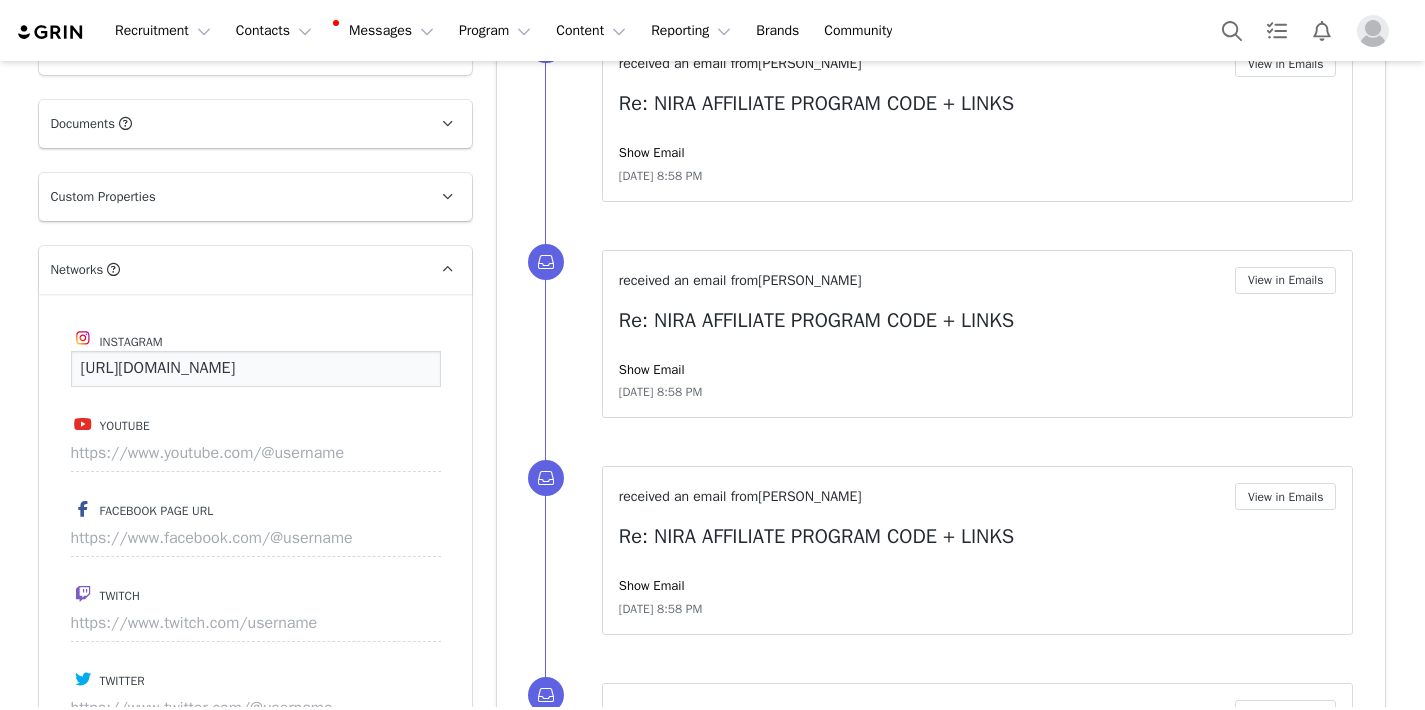 drag, startPoint x: 409, startPoint y: 371, endPoint x: 25, endPoint y: 356, distance: 384.29285 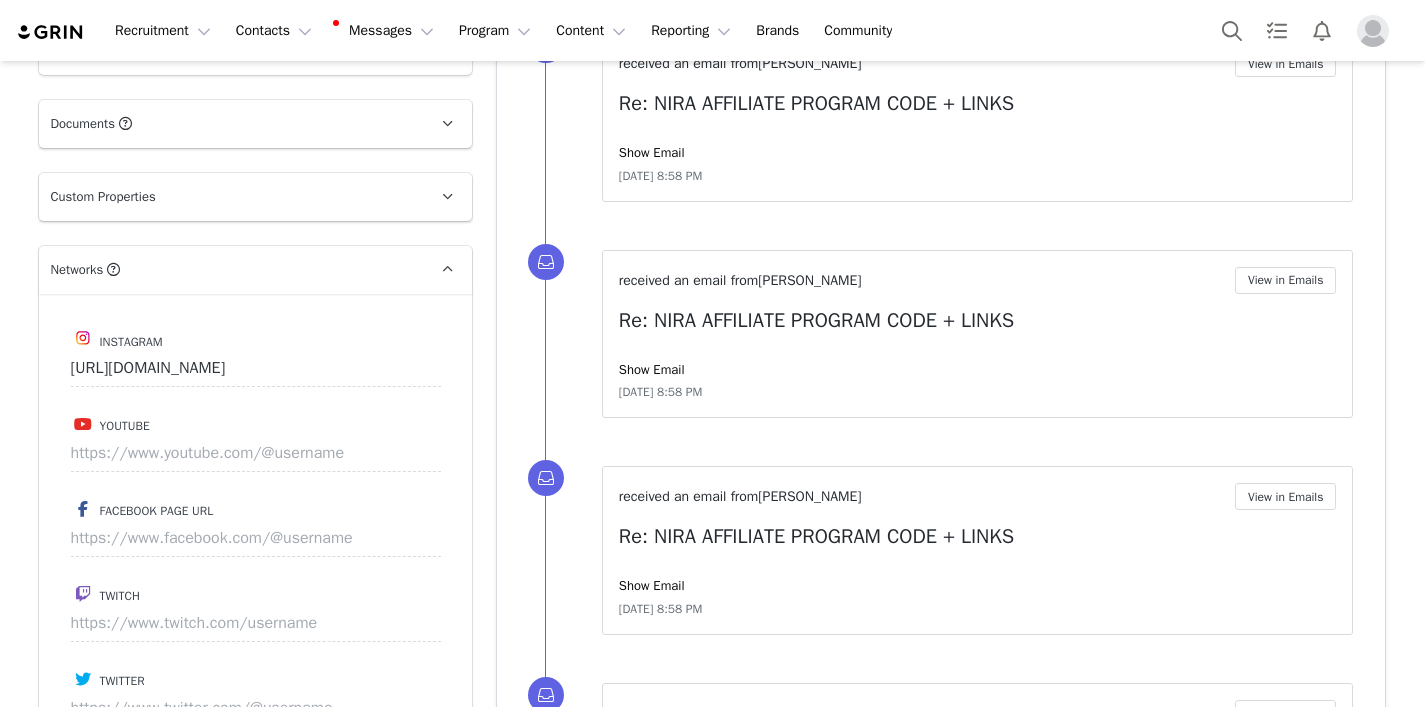 click on "Add Note   Send Email   Send Alert   Tasks  System Font 12pt To open the popup, press Shift+Enter To open the popup, press Shift+Enter To open the popup, press Shift+Enter To open the popup, press Shift+Enter Save Note Cancel Recent Activity All Notes Content Emails Actions Updates Contact Sync [PERSON_NAME] sent a tracked email to  [PERSON_NAME]      View in Emails   NIRA's Anniversary Sale Is LIVE — Time to Post + Win!   Show Email  [DATE] 4:03 PM      Opens  1  Clicks  0  Replies  0 [PERSON_NAME] sent a tracked email to  [PERSON_NAME]      View in Emails   NIRA's Anniversary Sale Is LIVE — Time to Post + Win!   Show Email  [DATE] 4:02 PM      Opens  1  Clicks  0  Replies  0 [PERSON_NAME] sent a tracked email to  [PERSON_NAME]      View in Emails   NIRA's Anniversary Sale Is LIVE — Time to Post + Win!   Show Email  [DATE] 4:02 PM      Opens  1  Clicks  0  Replies  0 [PERSON_NAME] sent a tracked email to  [PERSON_NAME]      View in Emails   Show Email  [DATE] 4:01 PM     1 0" at bounding box center (941, 906) 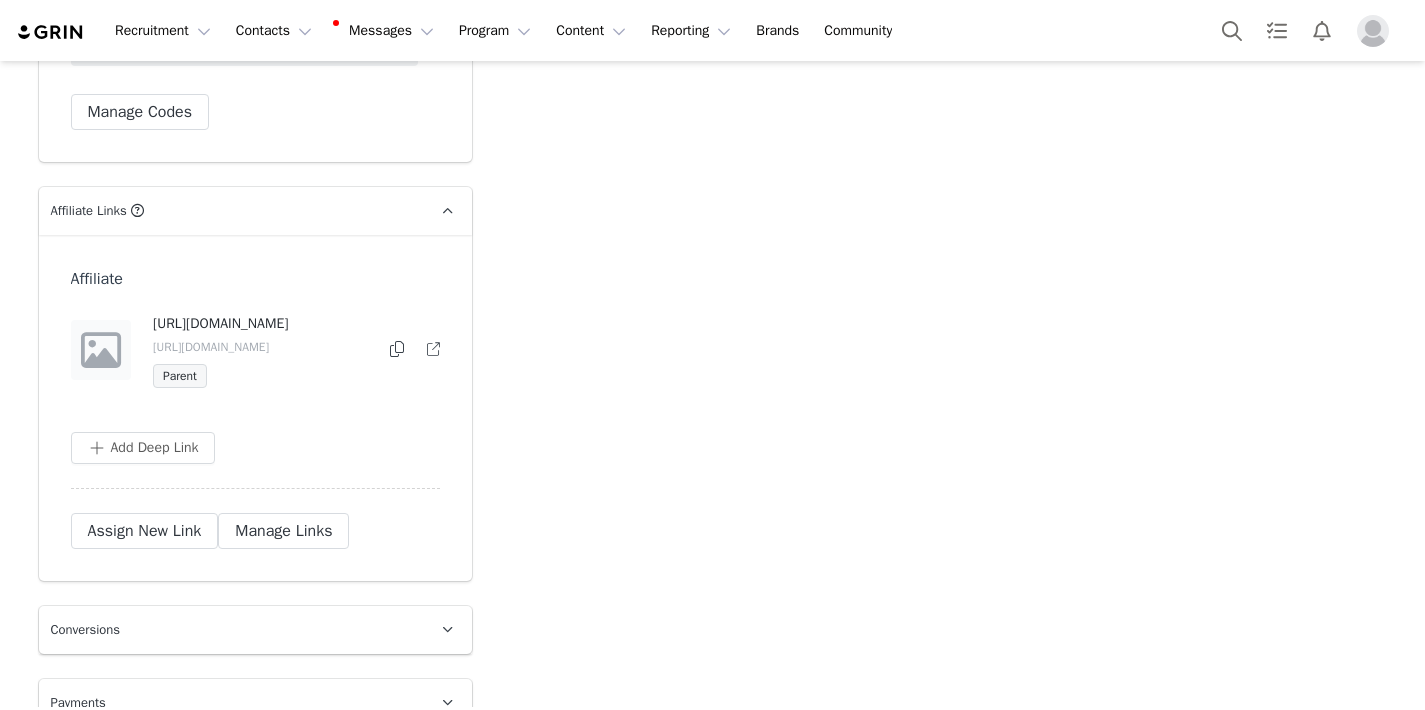 scroll, scrollTop: 4218, scrollLeft: 0, axis: vertical 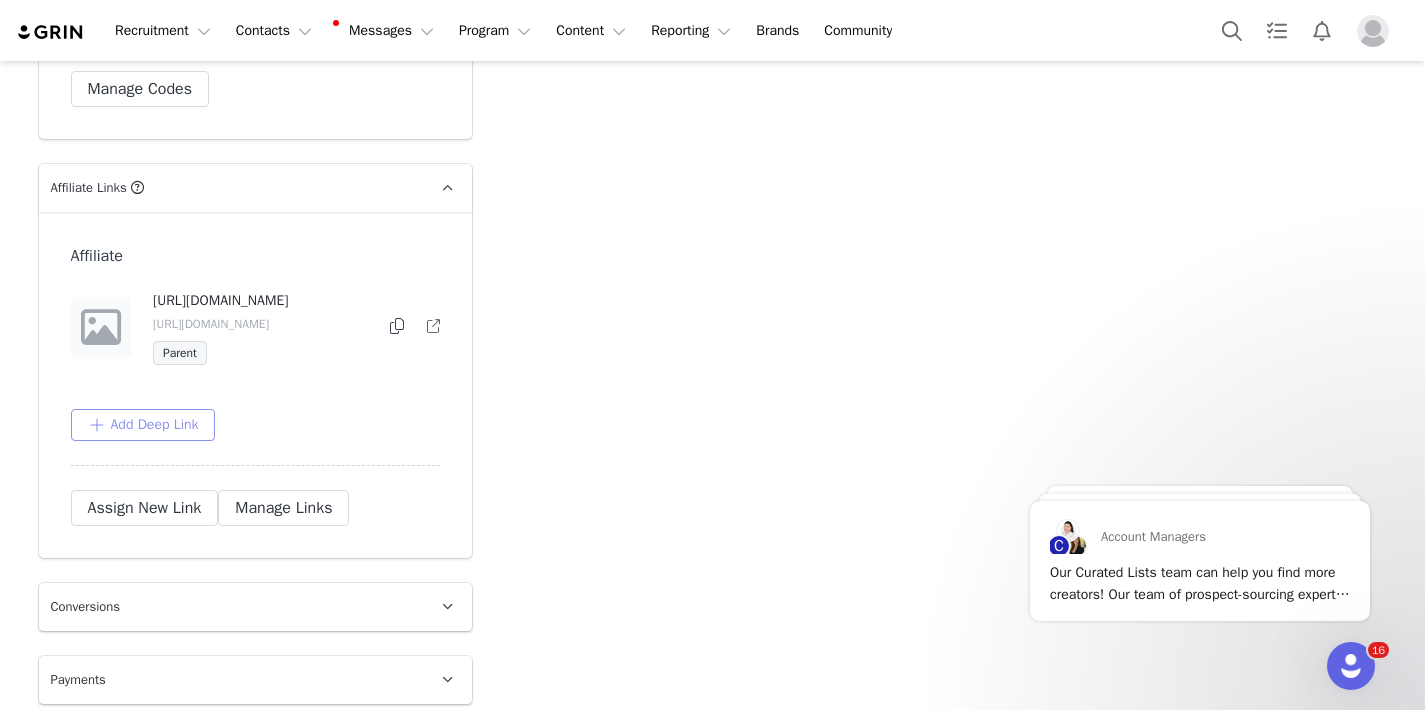 click on "Add Deep Link" at bounding box center [143, 425] 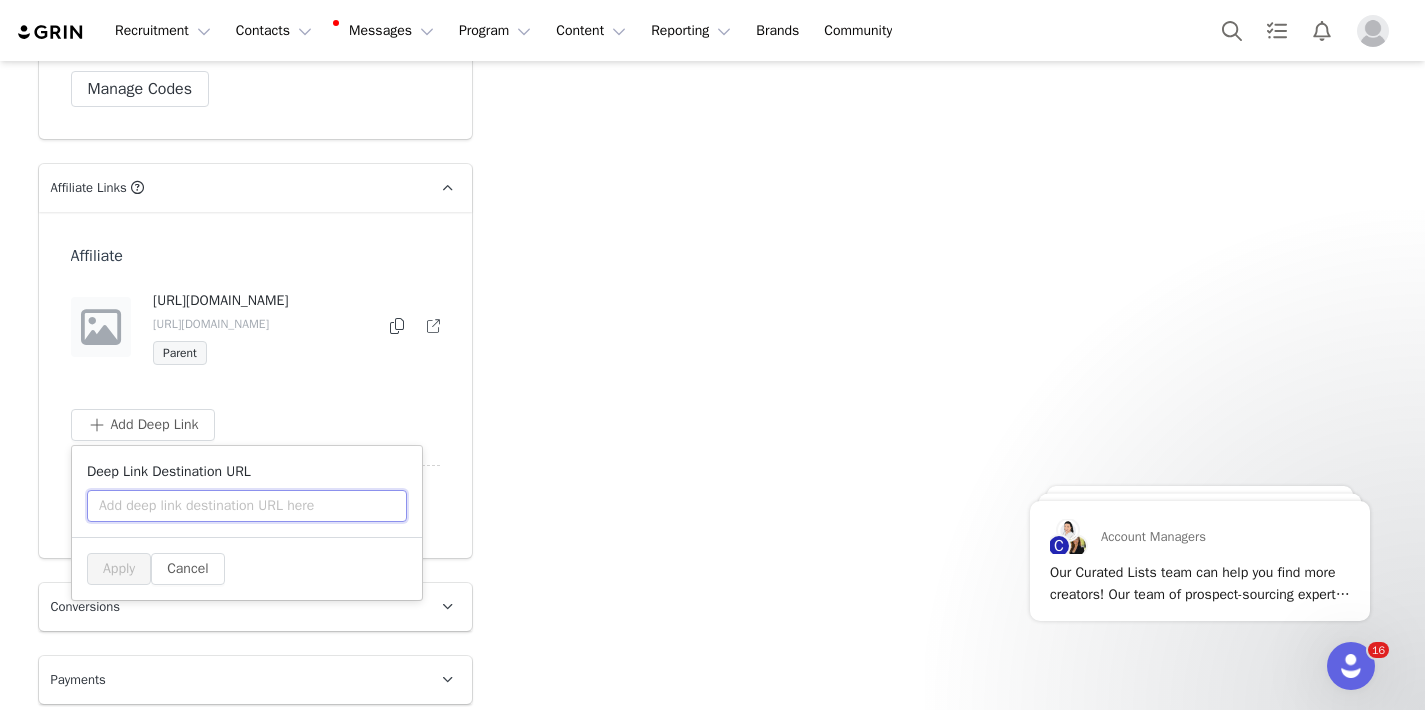 click at bounding box center [247, 506] 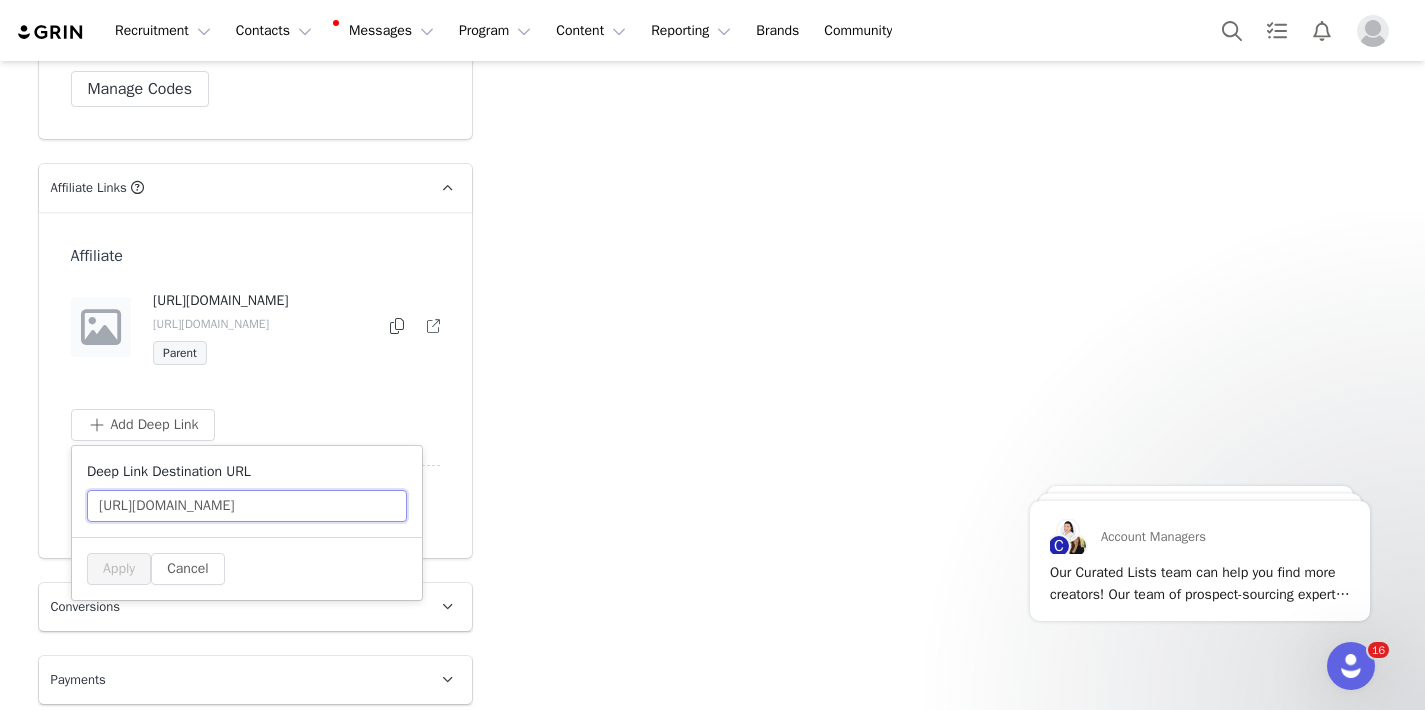 scroll, scrollTop: 0, scrollLeft: 375, axis: horizontal 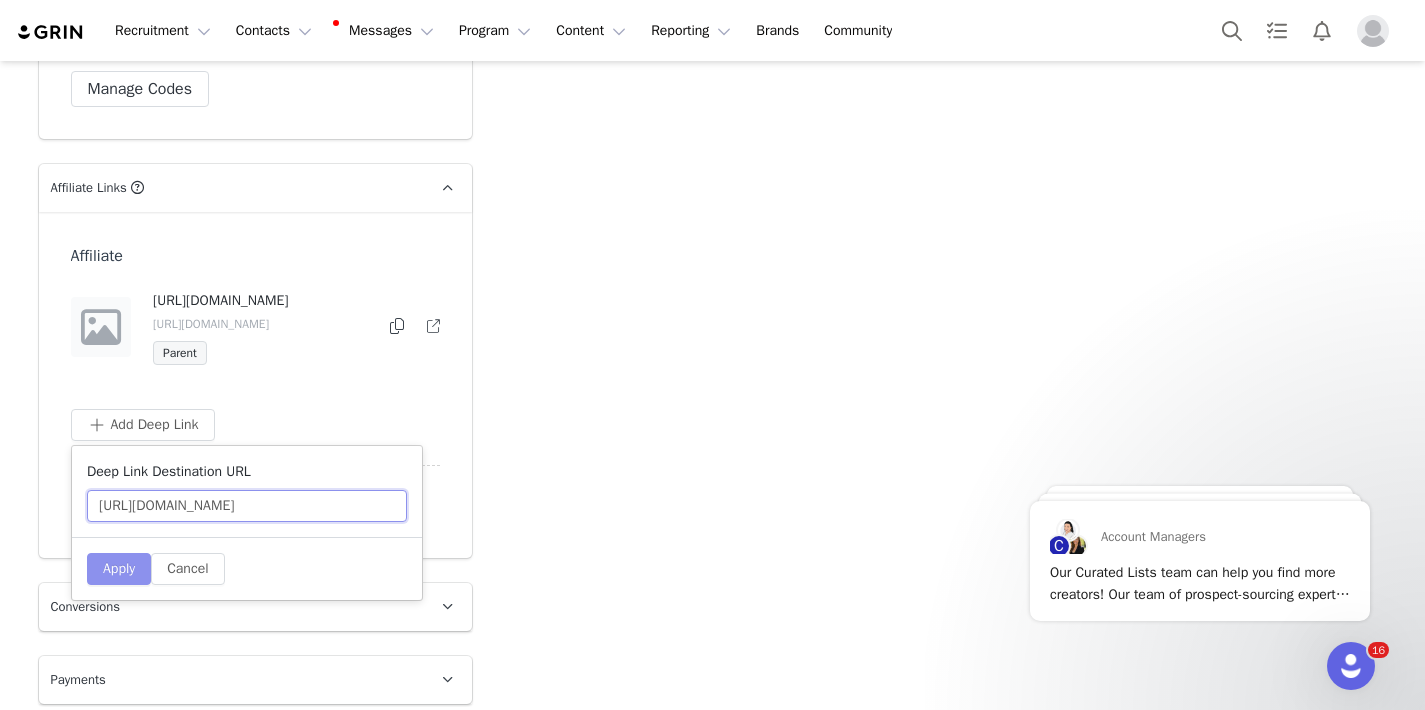 type on "[URL][DOMAIN_NAME]" 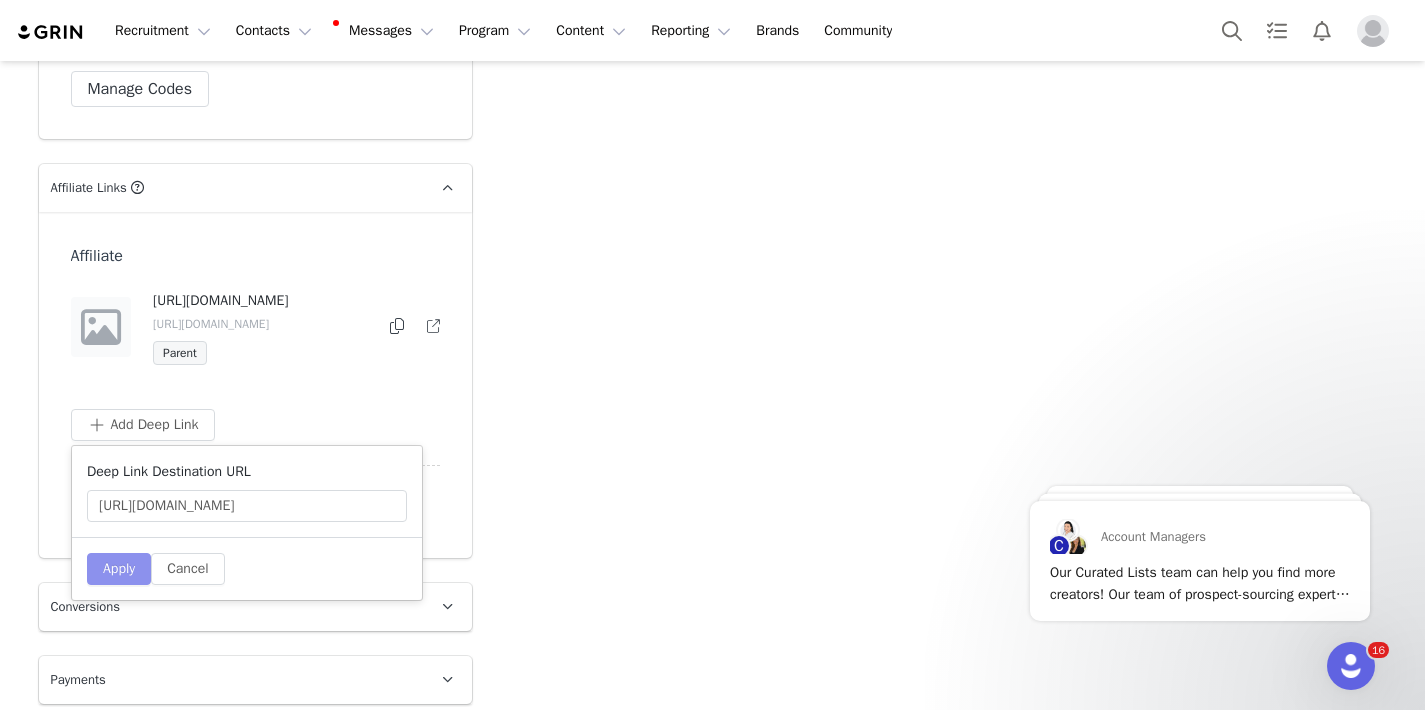 click on "Apply" at bounding box center (119, 569) 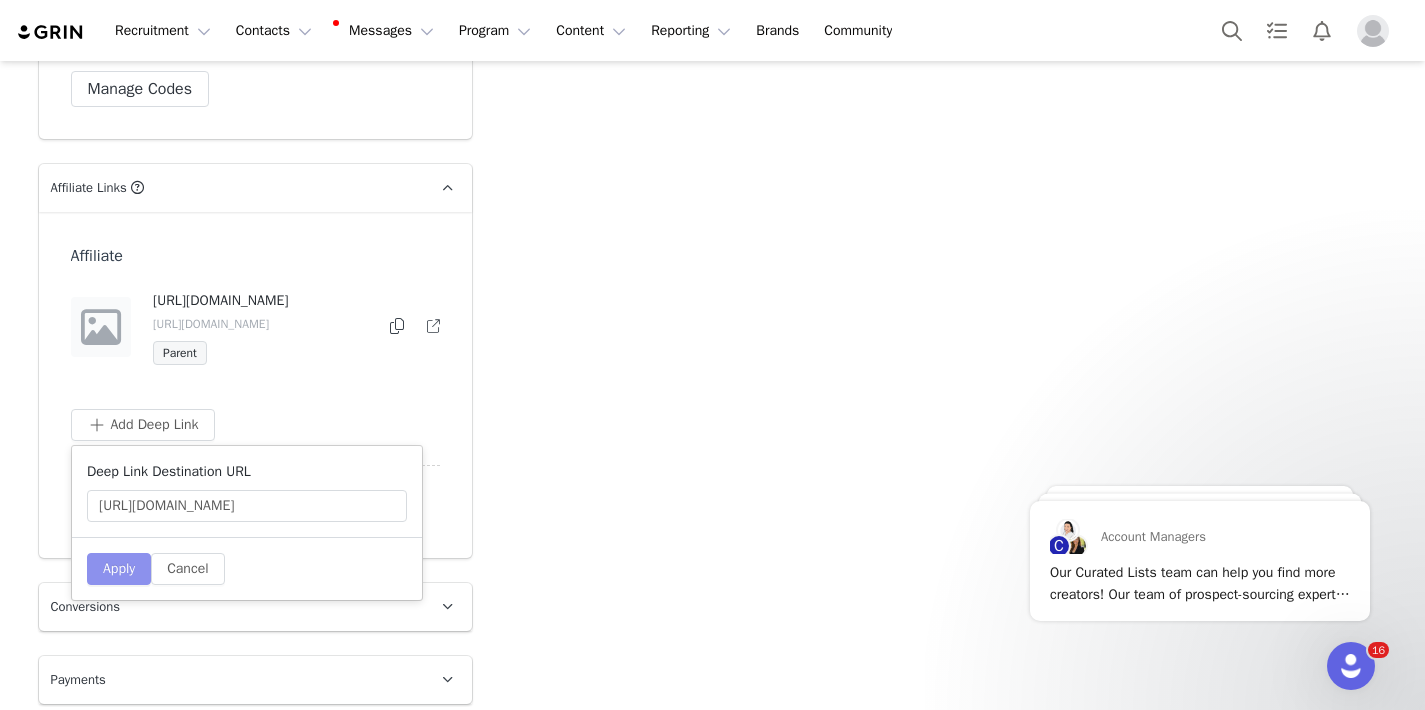 type 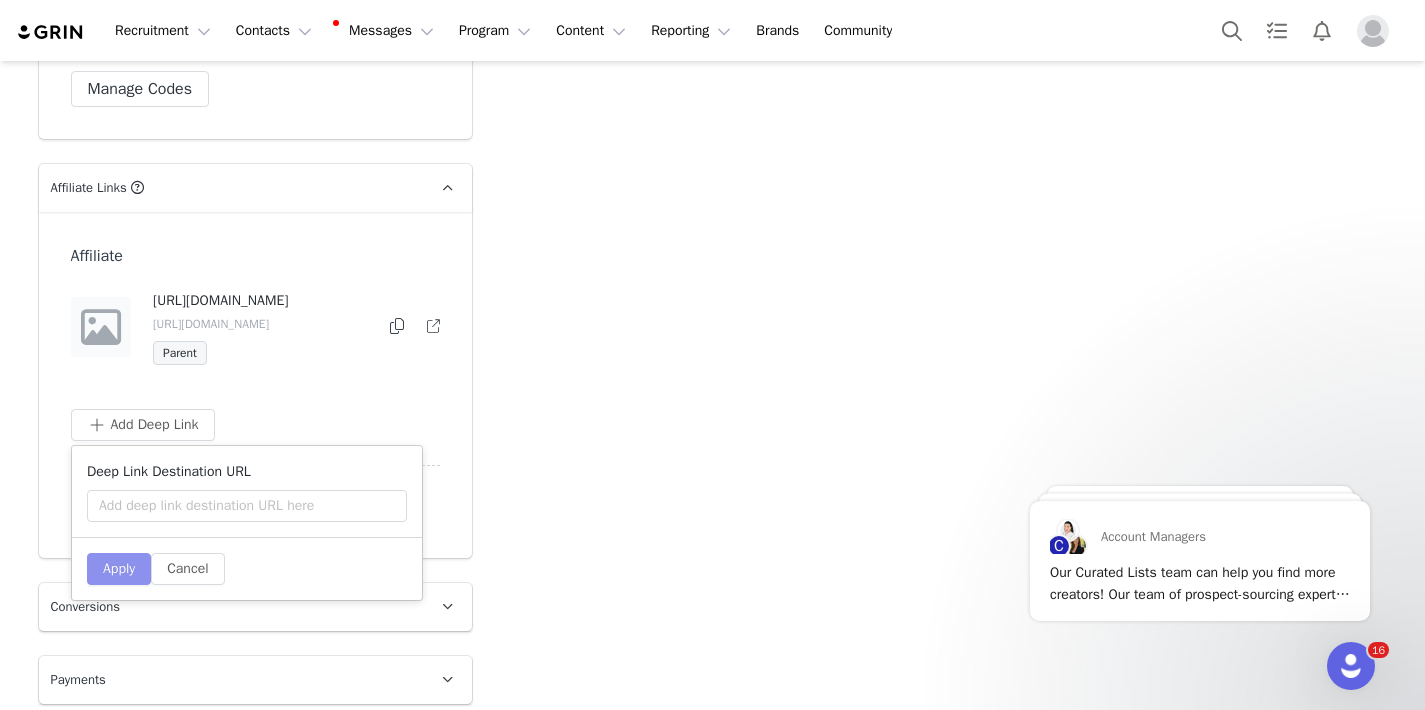 scroll, scrollTop: 0, scrollLeft: 0, axis: both 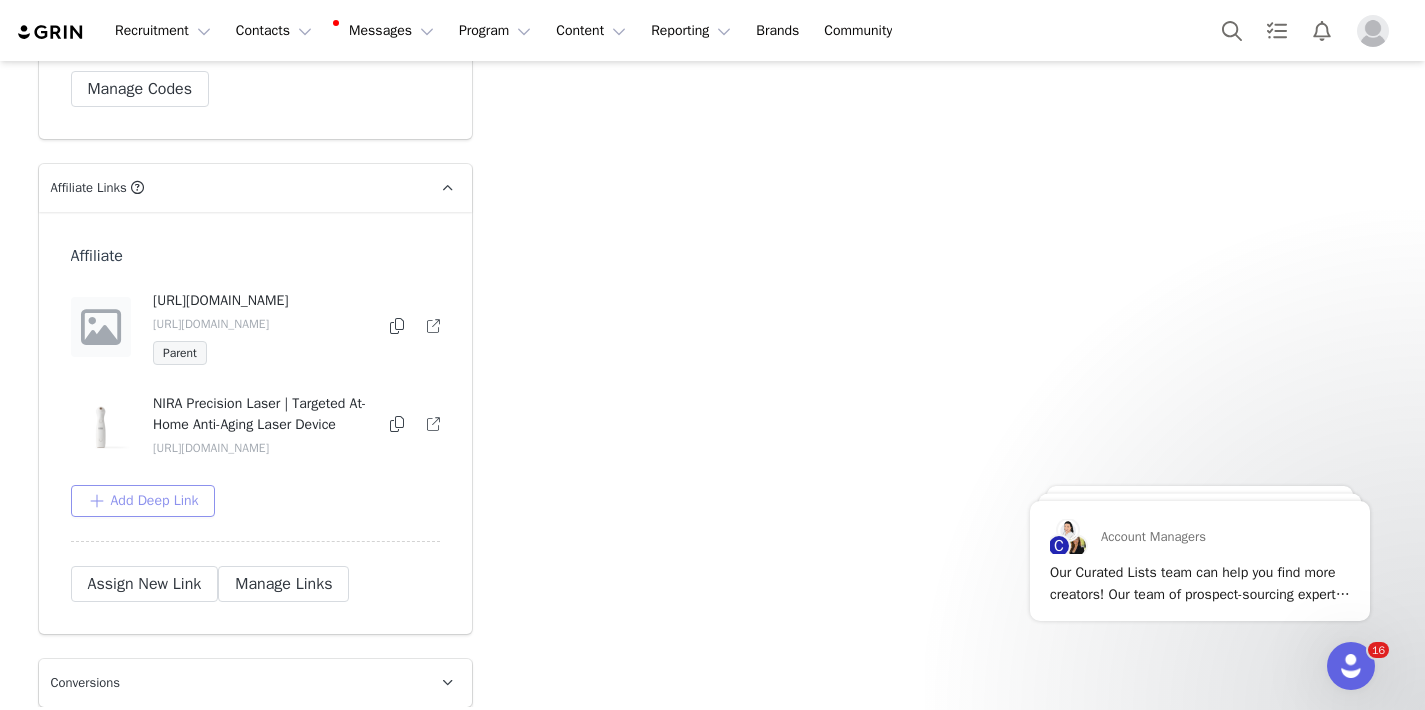 click on "Add Deep Link" at bounding box center [143, 501] 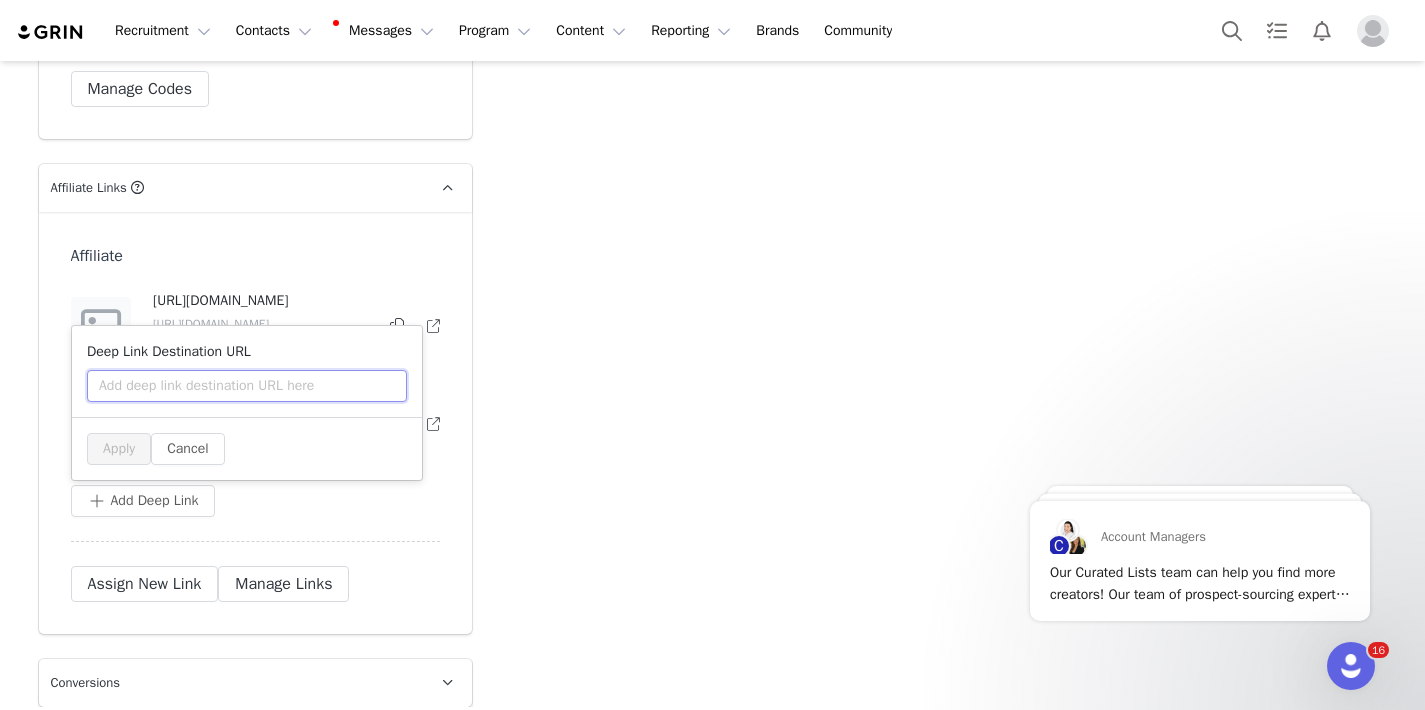 click at bounding box center [247, 386] 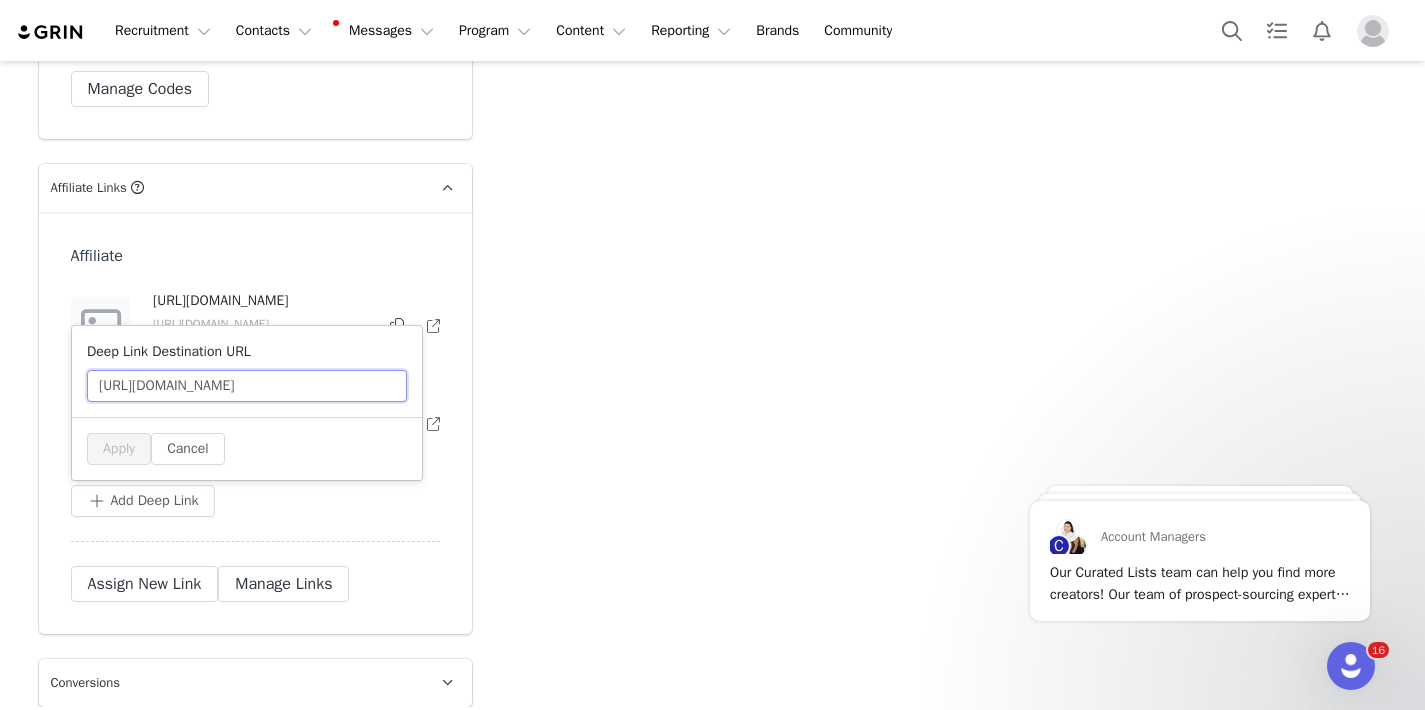 scroll, scrollTop: 0, scrollLeft: 295, axis: horizontal 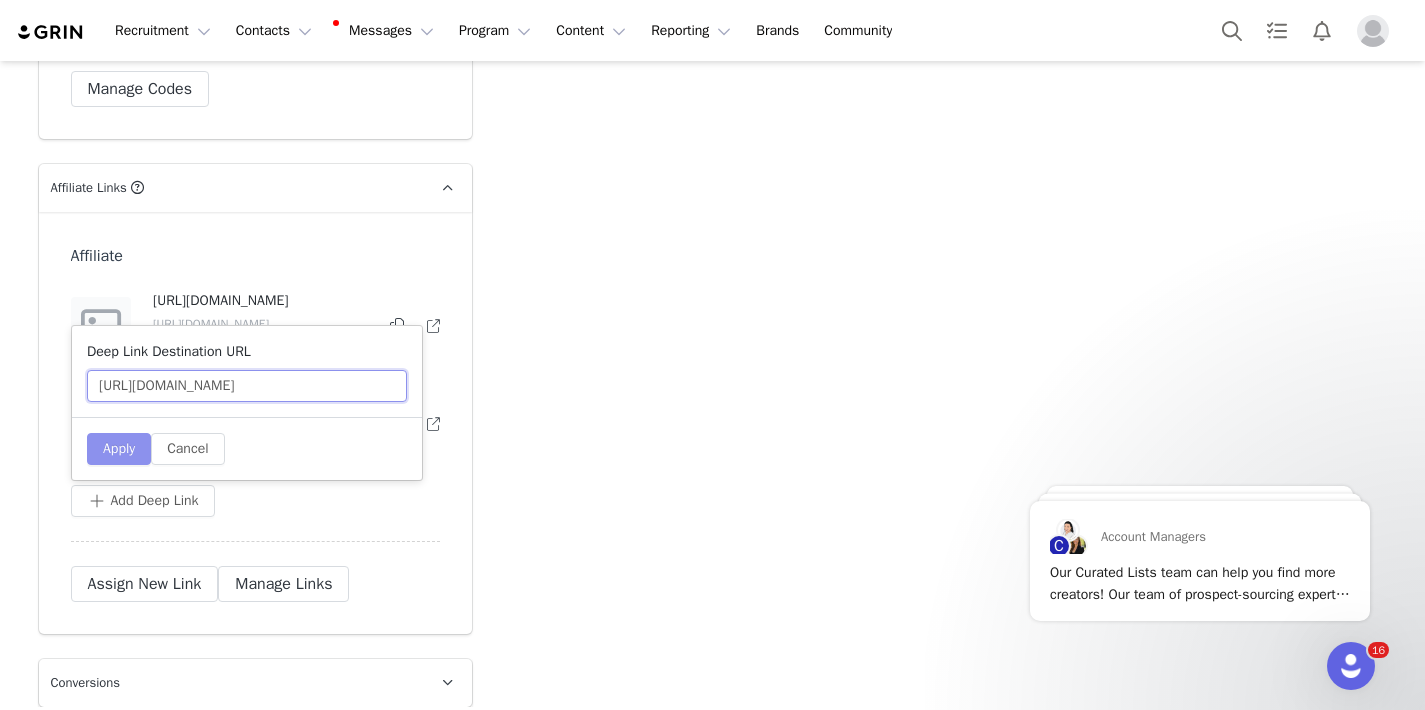 type on "[URL][DOMAIN_NAME]" 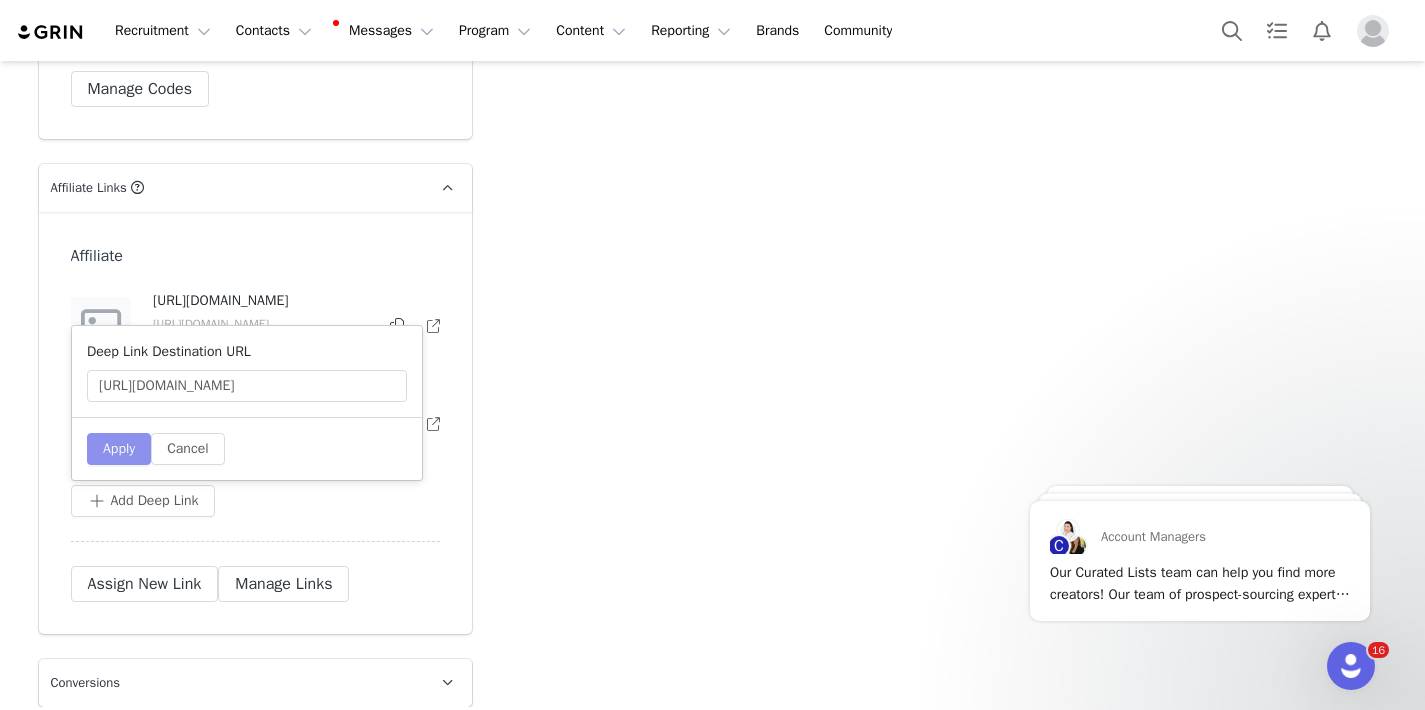 click on "Apply" at bounding box center [119, 449] 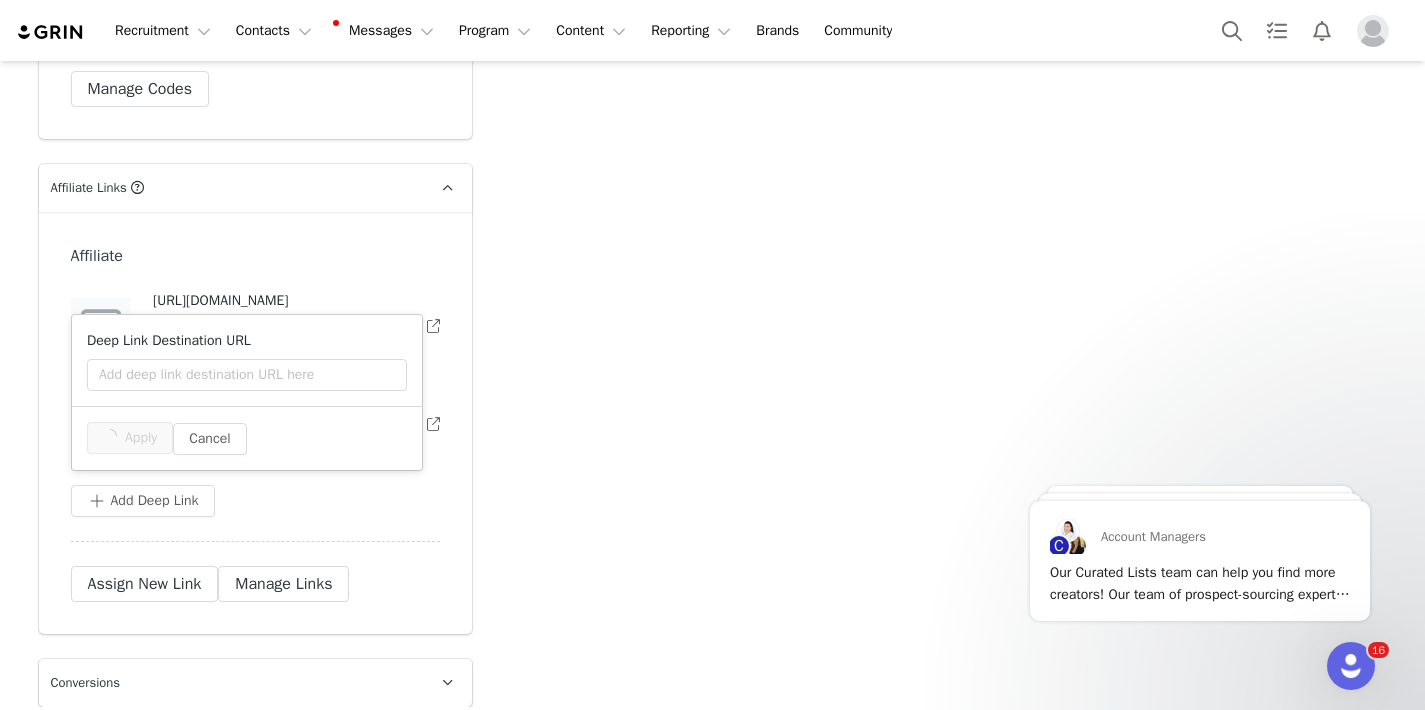 scroll, scrollTop: 0, scrollLeft: 0, axis: both 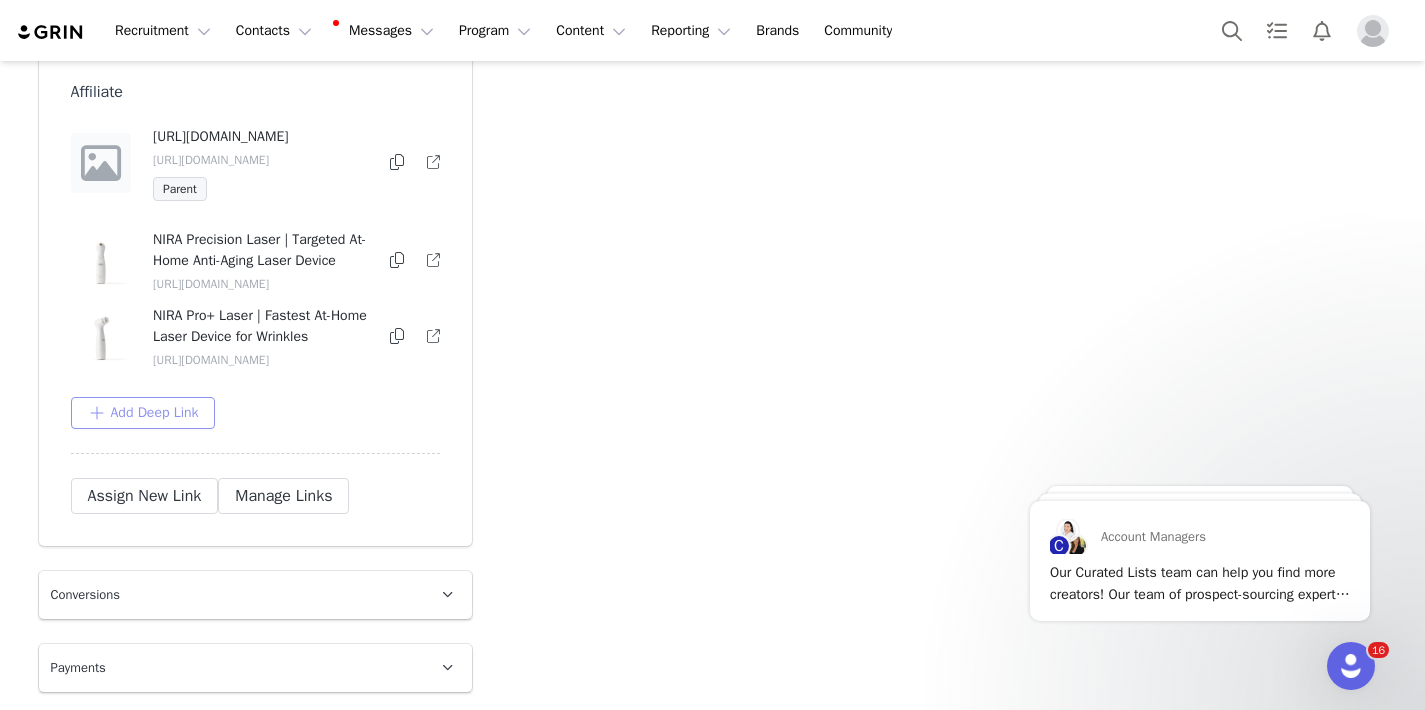 click on "Add Deep Link" at bounding box center (143, 413) 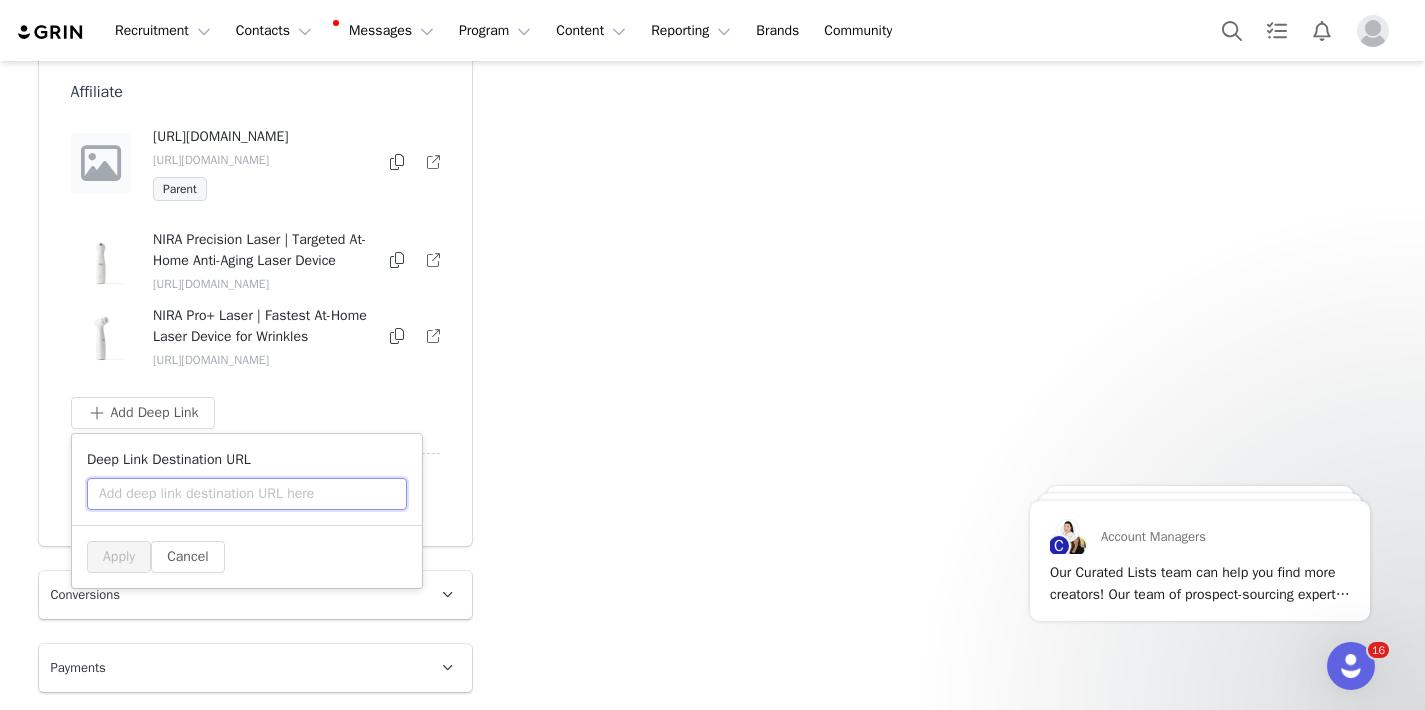 click at bounding box center [247, 494] 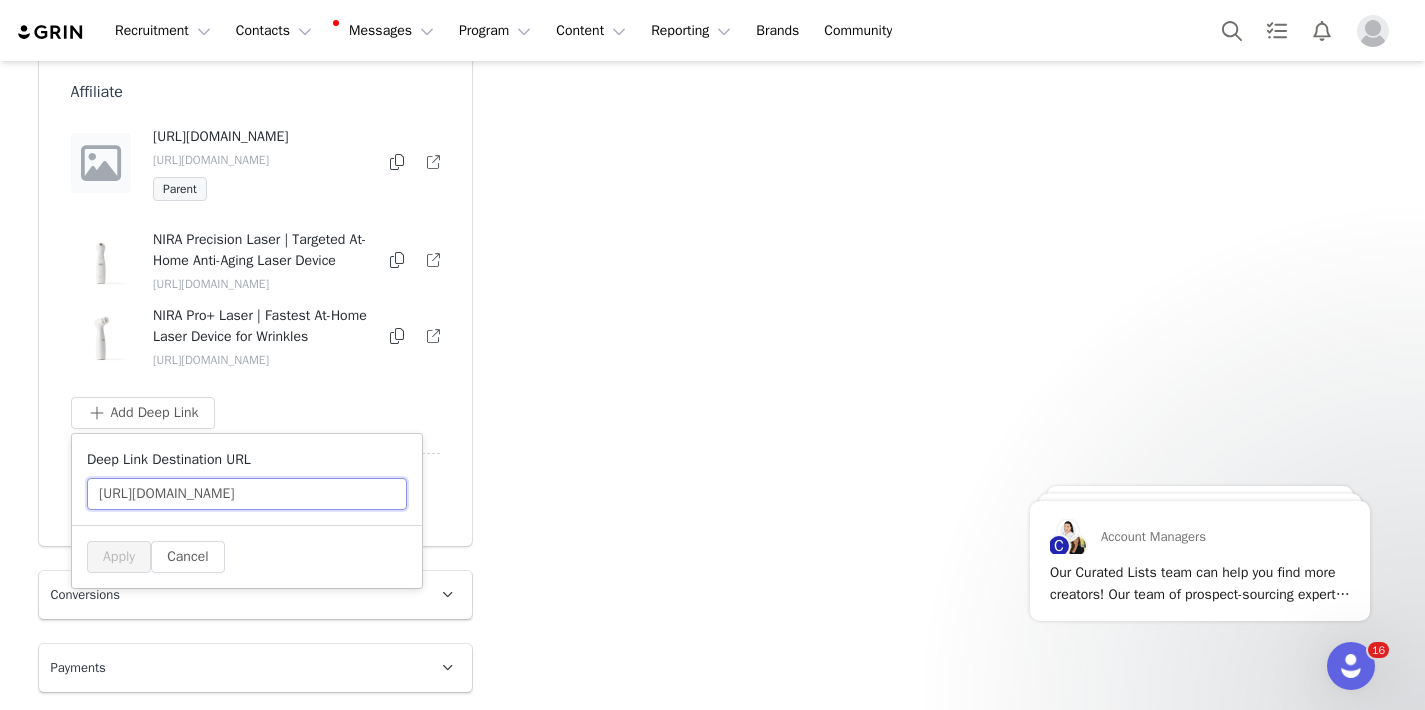 scroll, scrollTop: 0, scrollLeft: 261, axis: horizontal 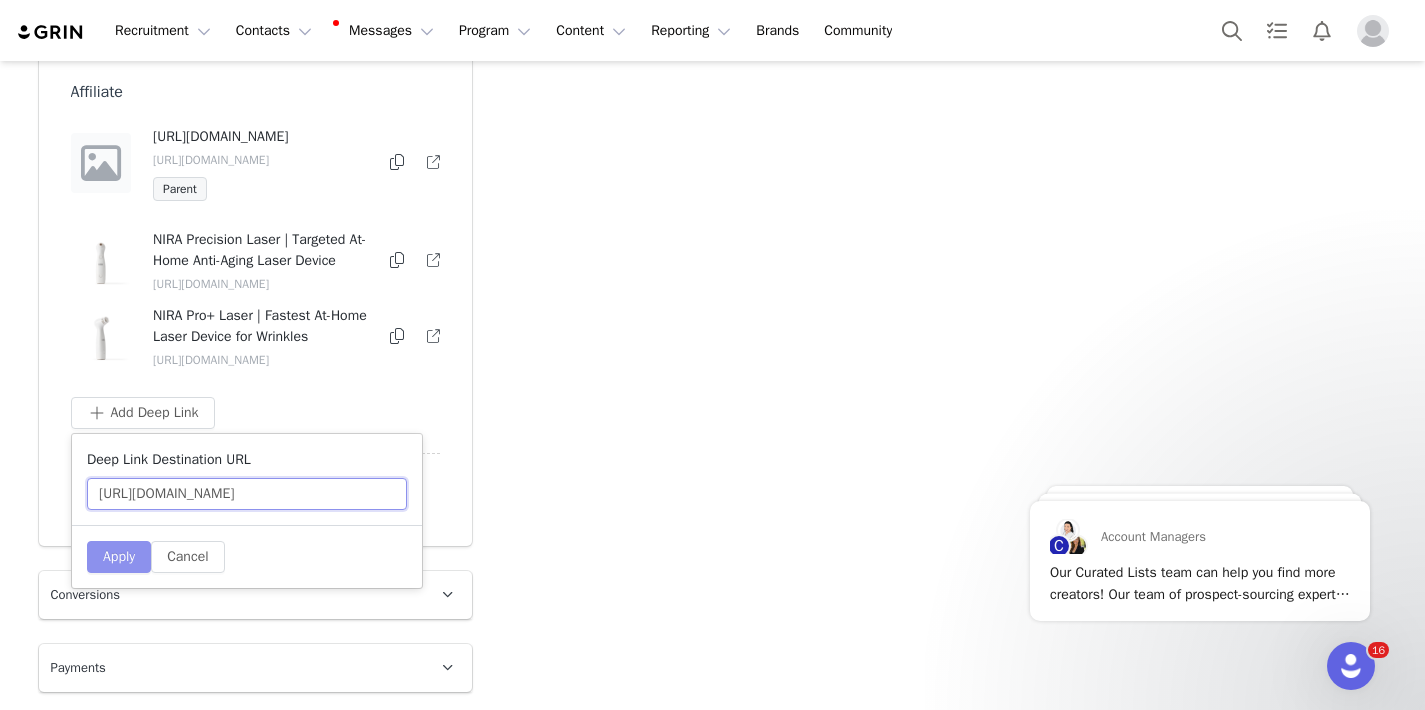type on "[URL][DOMAIN_NAME]" 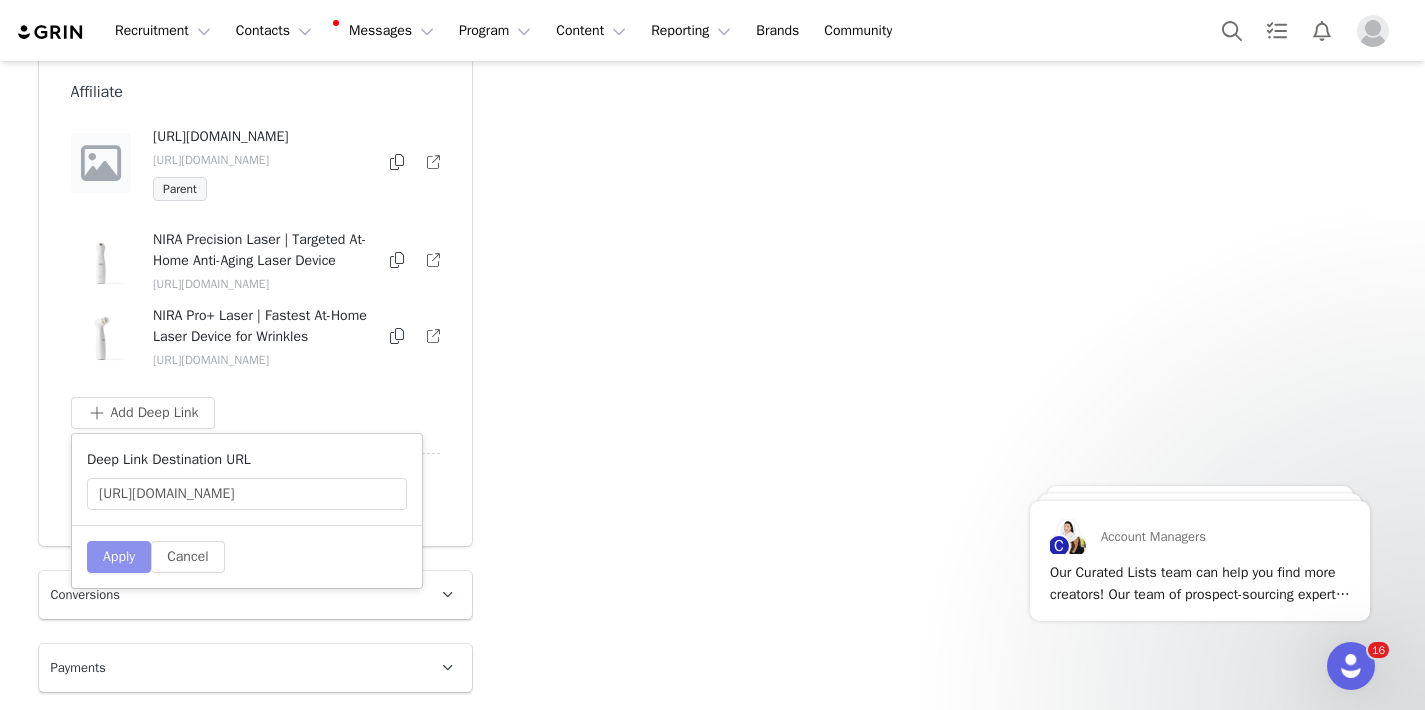click on "Apply" at bounding box center [119, 557] 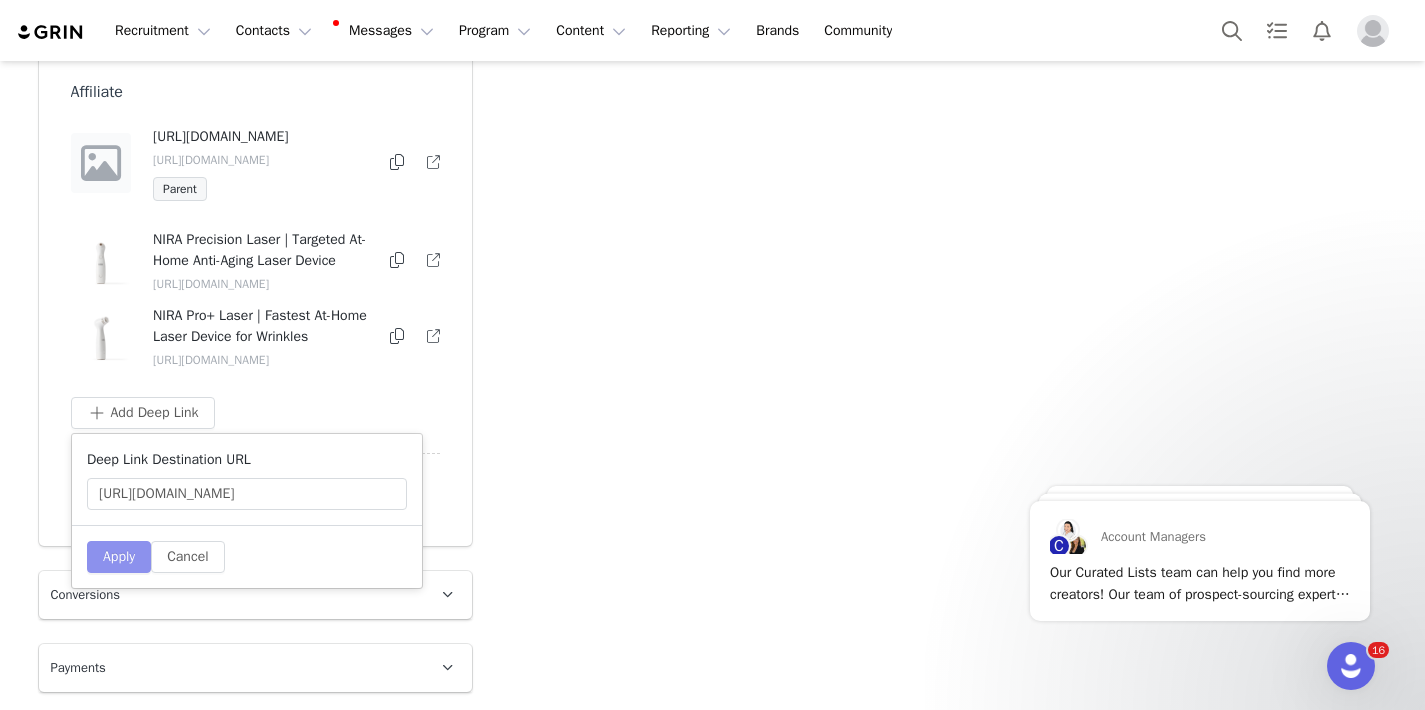 type 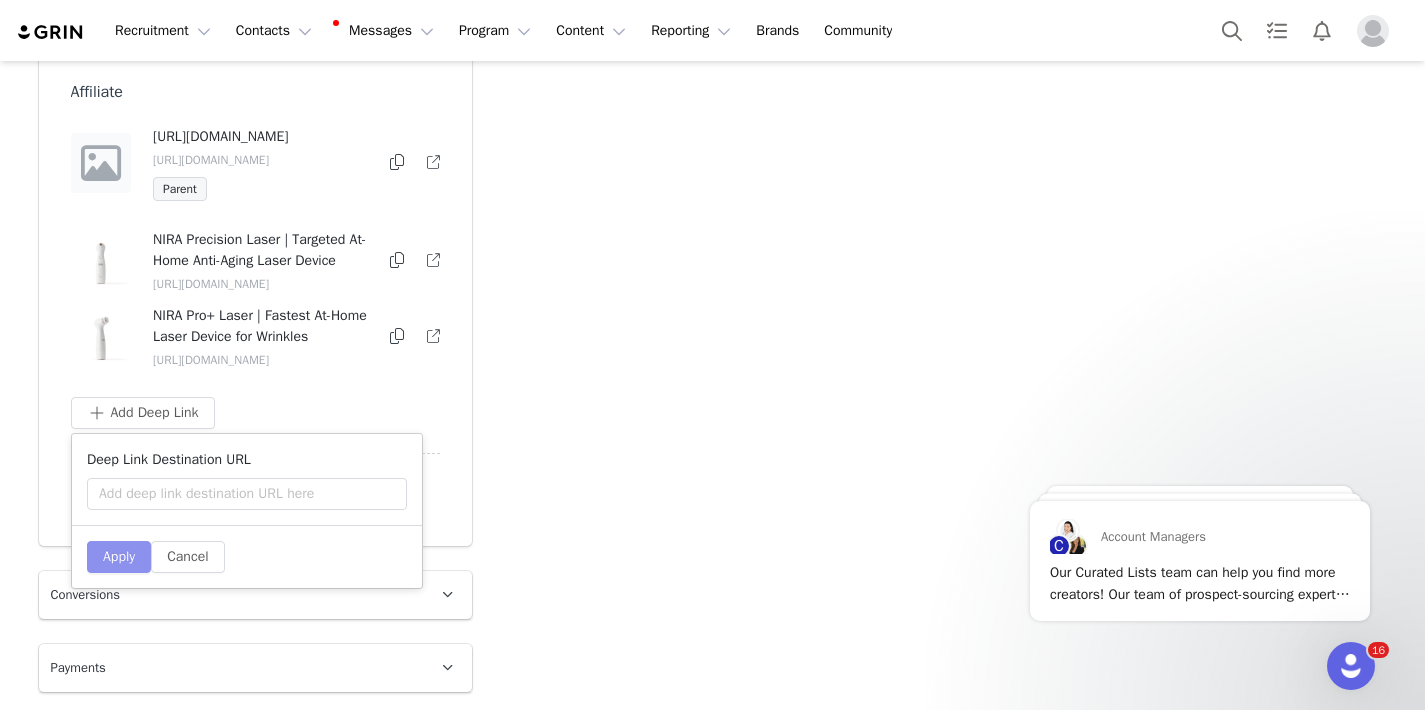 scroll, scrollTop: 0, scrollLeft: 0, axis: both 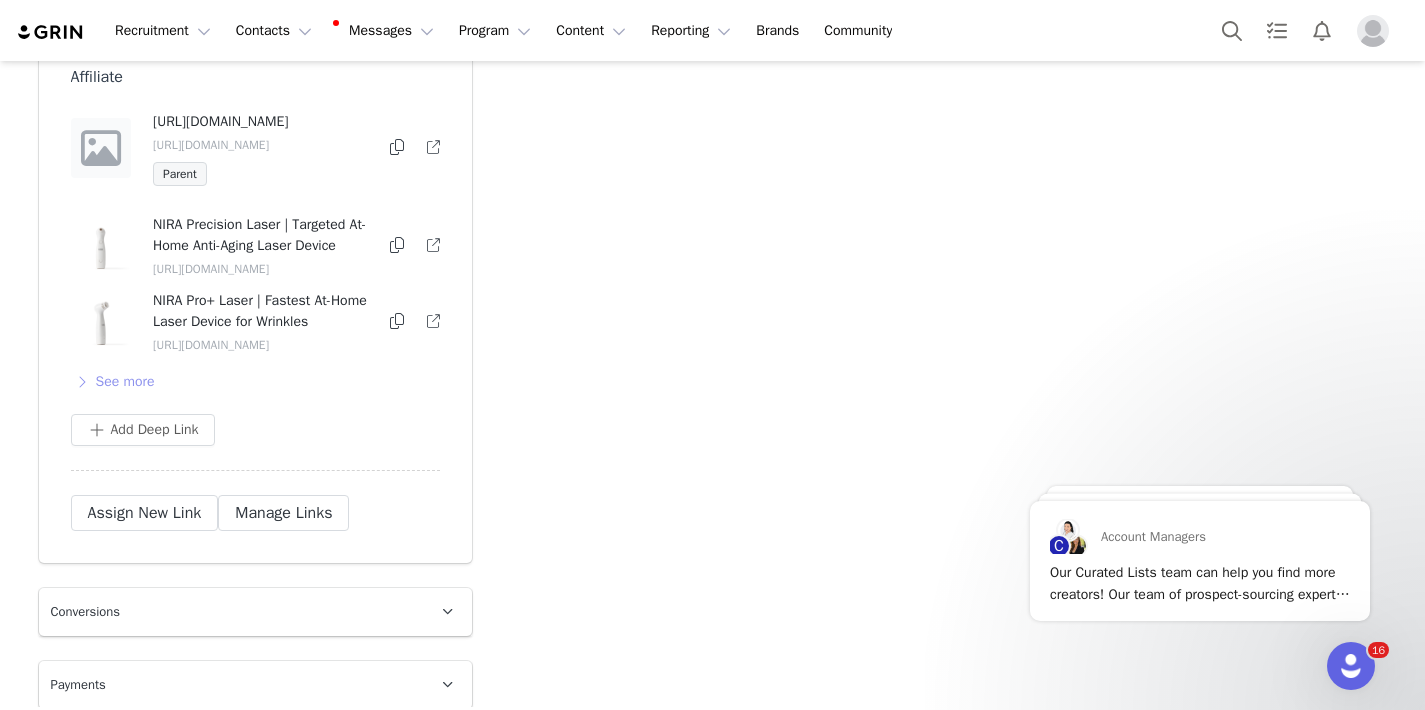 click on "See more" at bounding box center [113, 382] 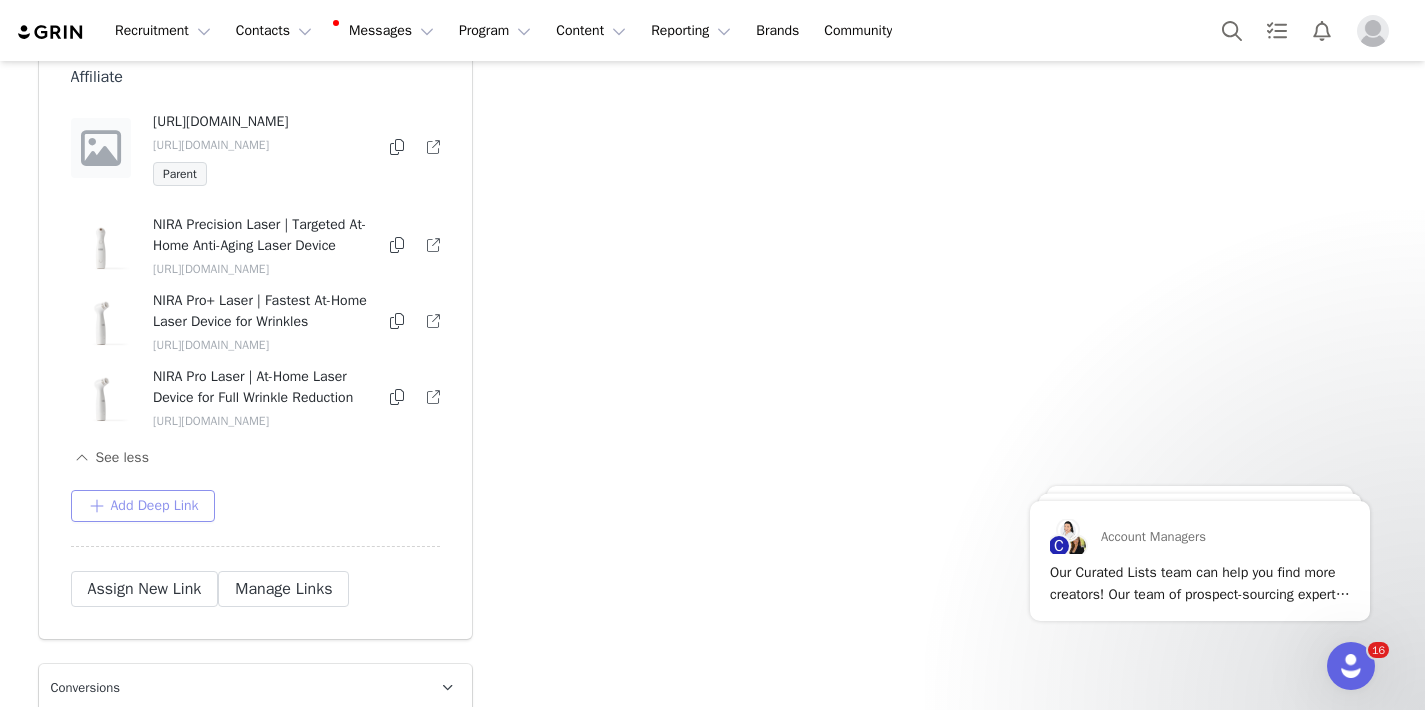 click on "Add Deep Link" at bounding box center [143, 506] 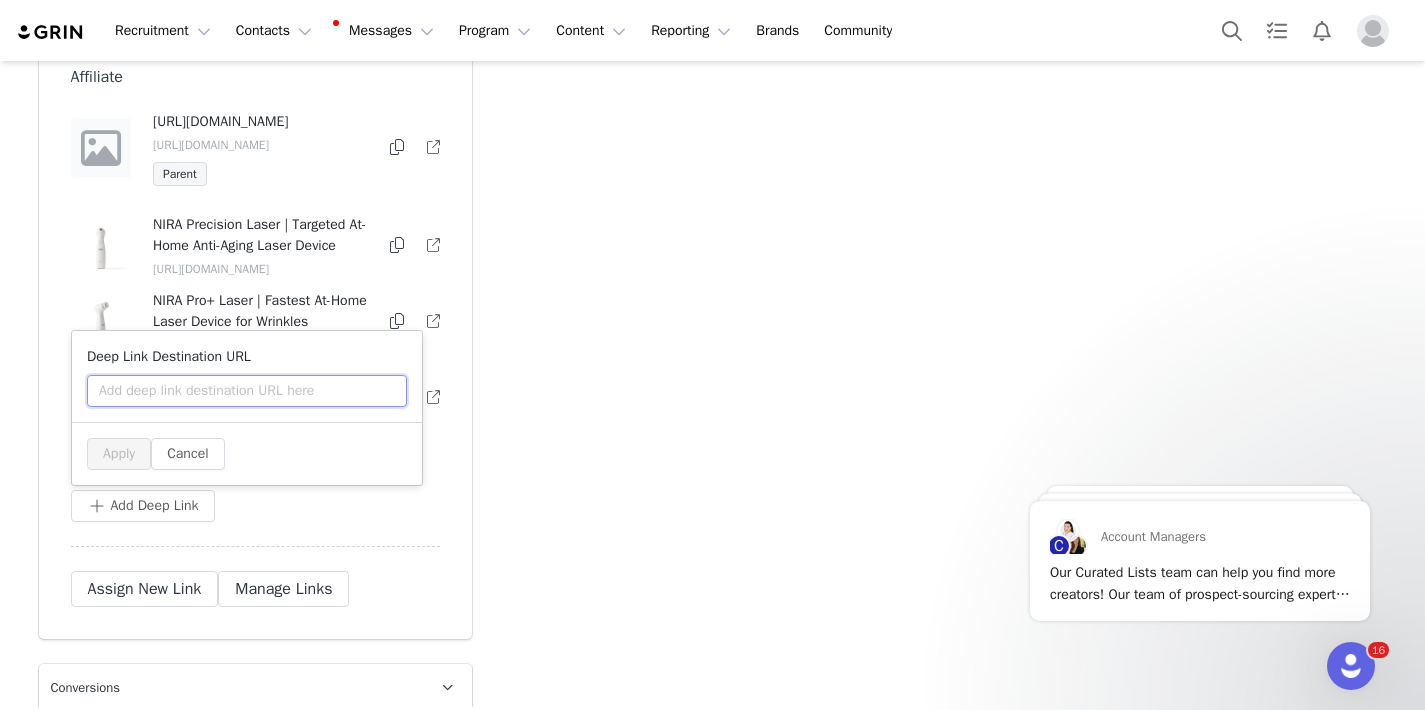 click at bounding box center [247, 391] 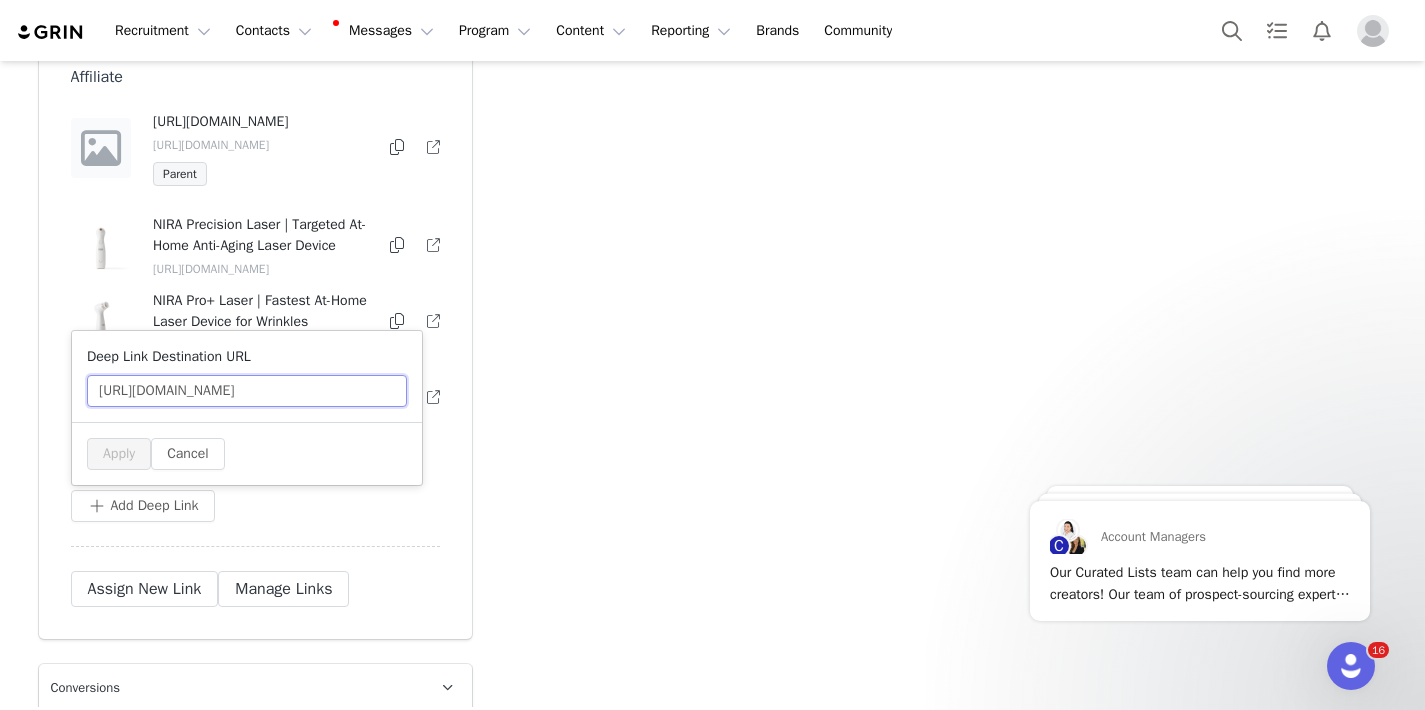 scroll, scrollTop: 0, scrollLeft: 302, axis: horizontal 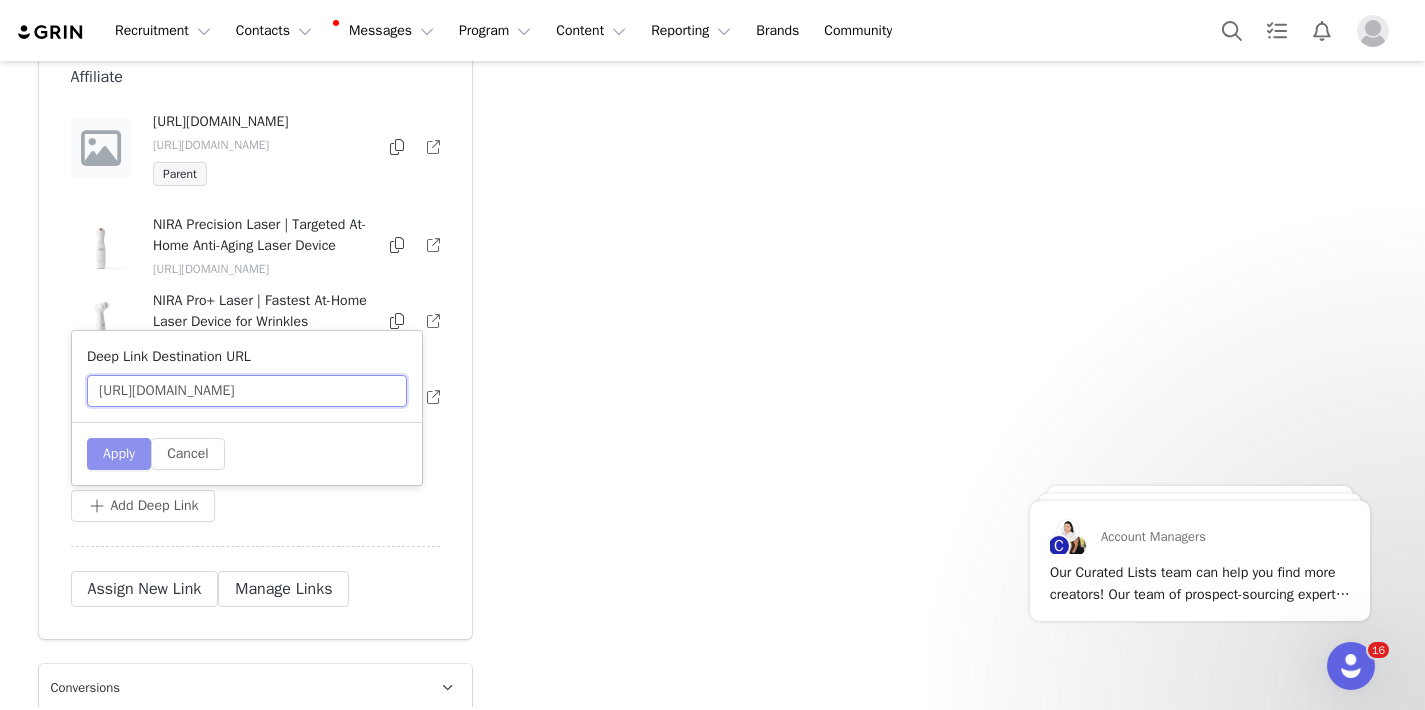 type on "[URL][DOMAIN_NAME]" 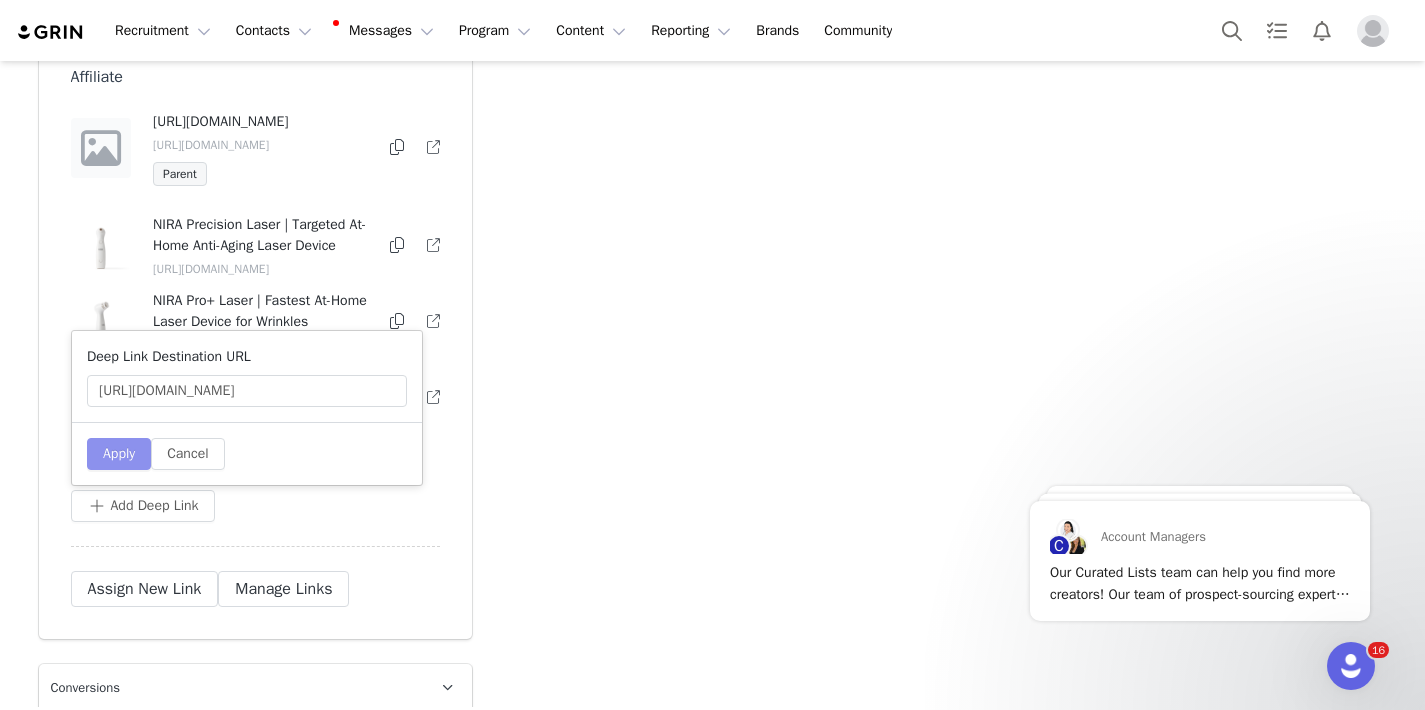 click on "Apply" at bounding box center [119, 454] 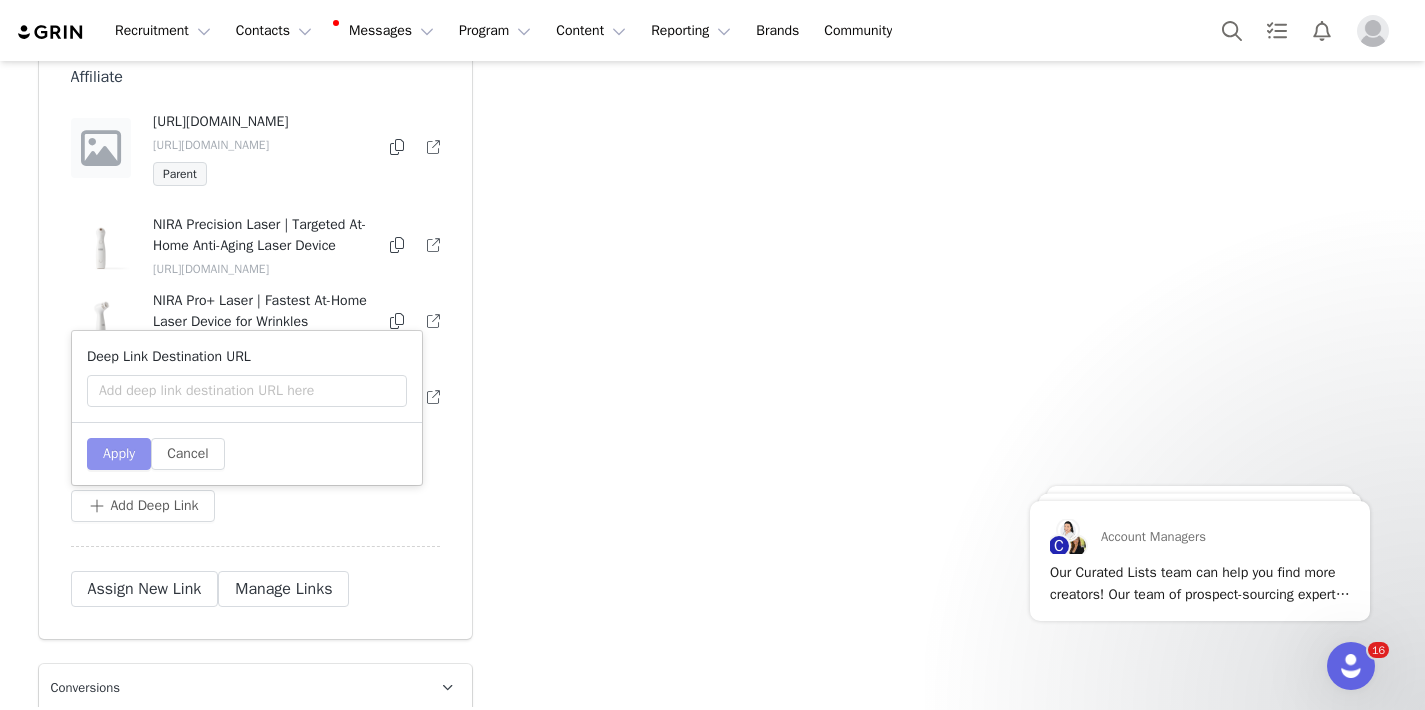 scroll, scrollTop: 0, scrollLeft: 0, axis: both 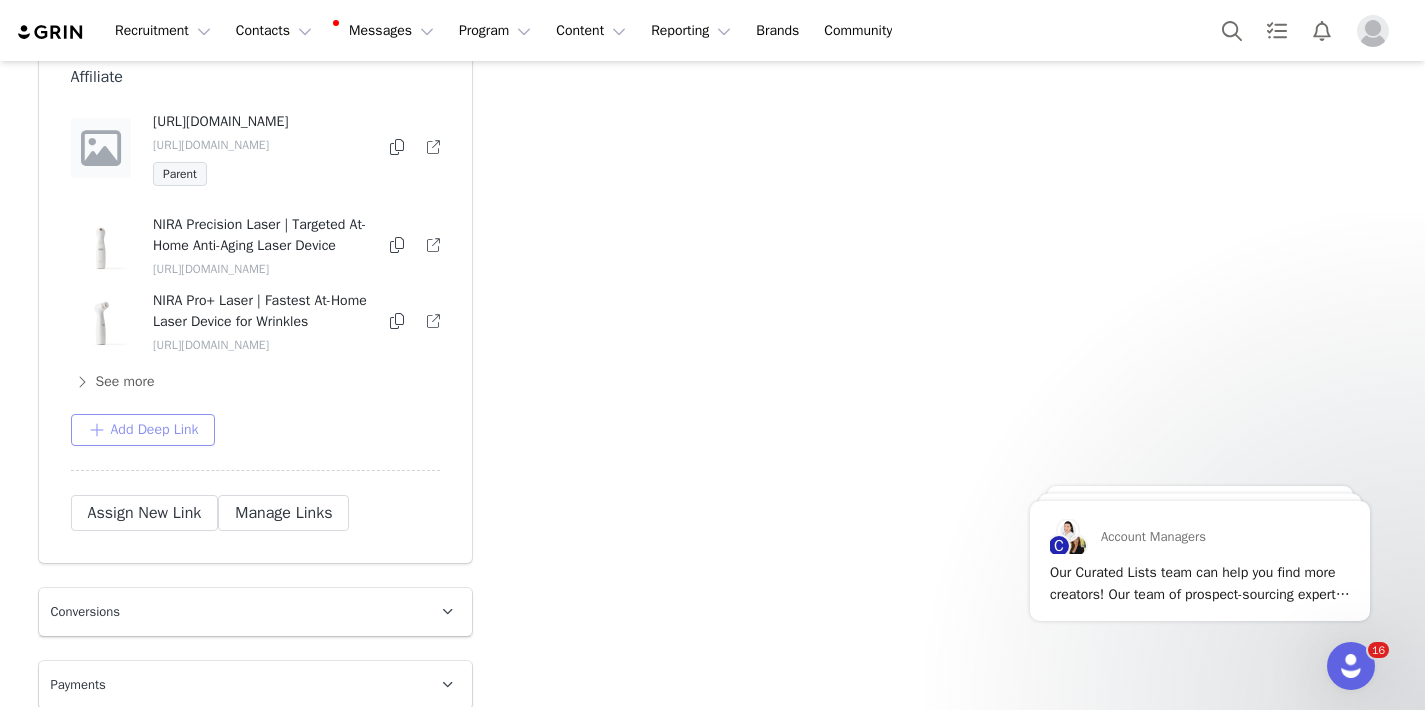 click on "Add Deep Link" at bounding box center (143, 430) 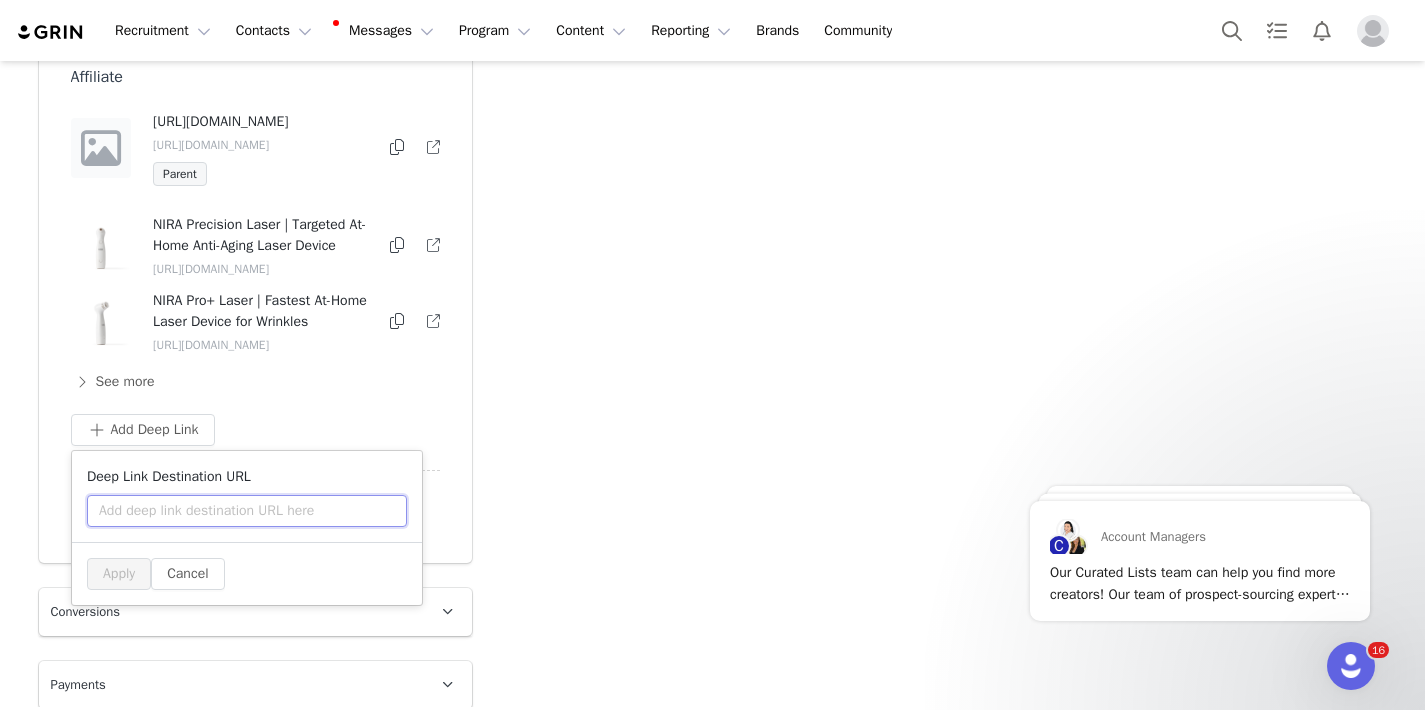 click at bounding box center [247, 511] 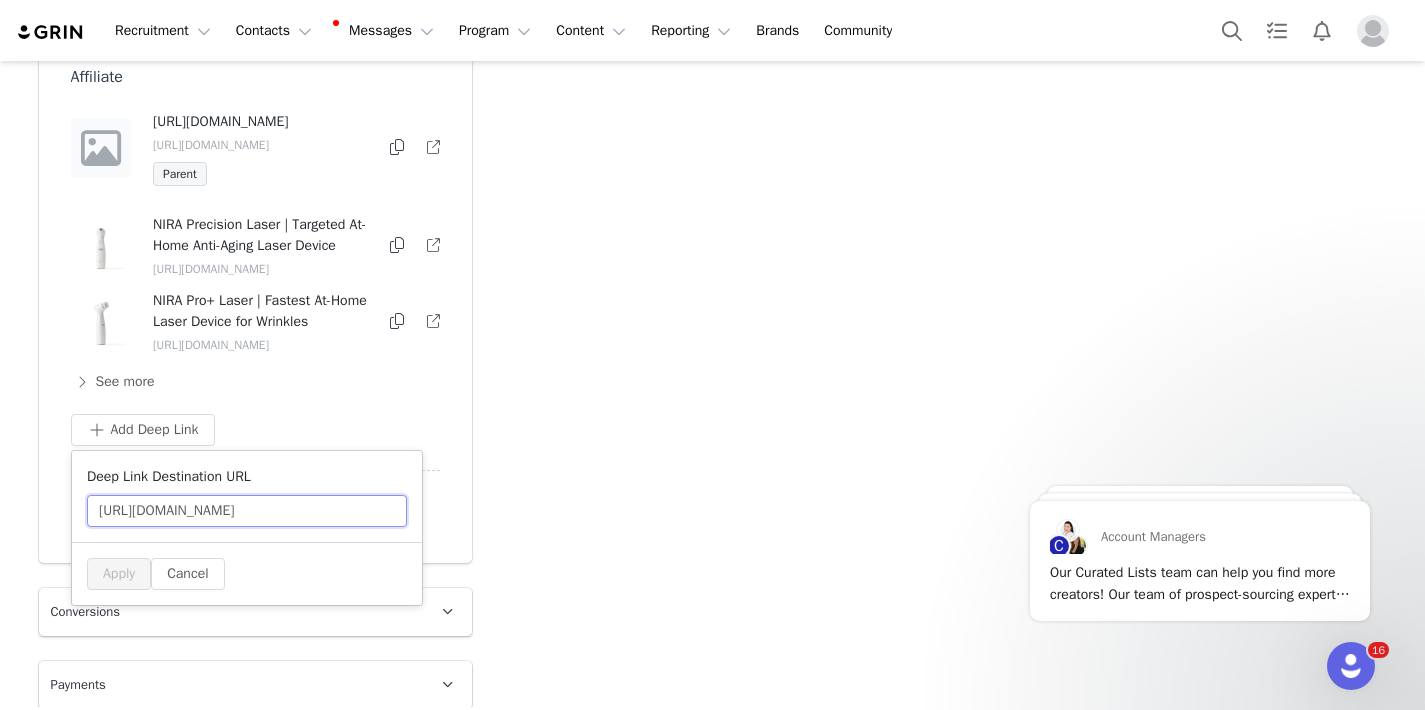 scroll, scrollTop: 0, scrollLeft: 325, axis: horizontal 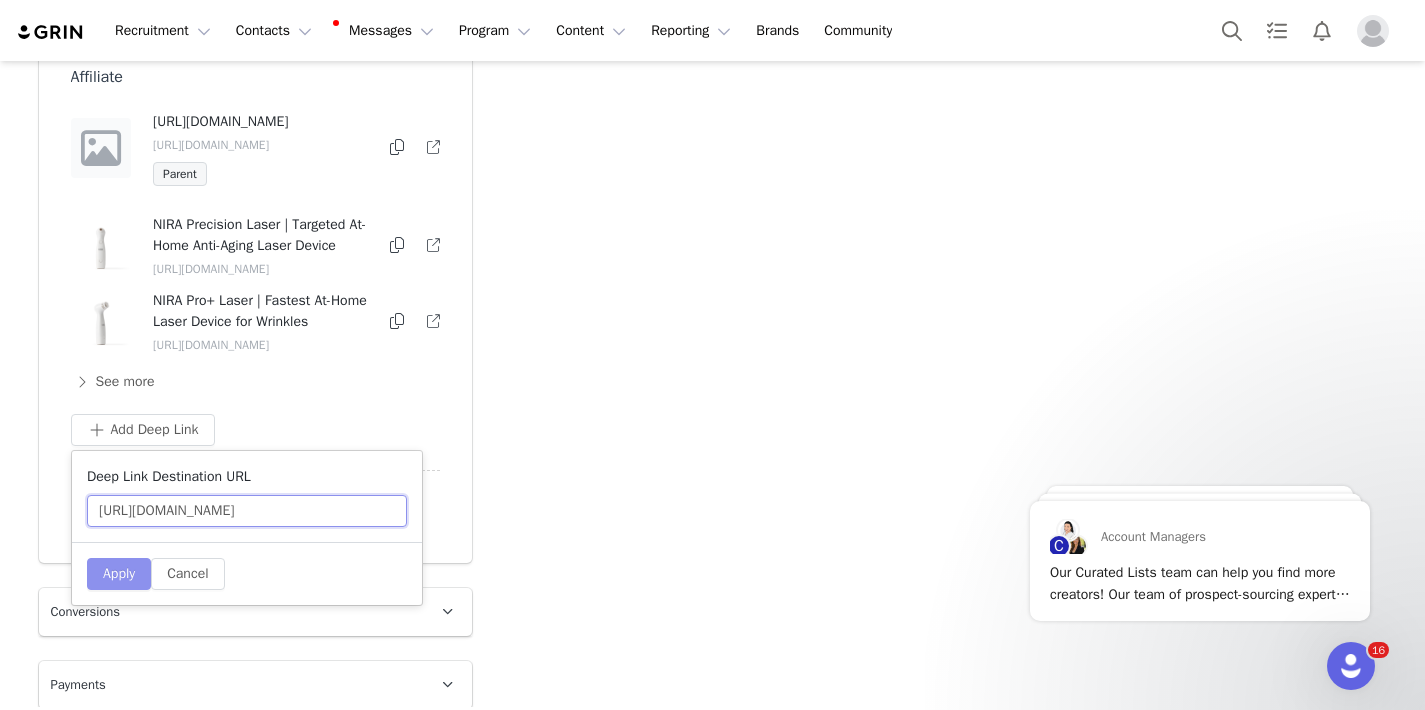 type on "[URL][DOMAIN_NAME]" 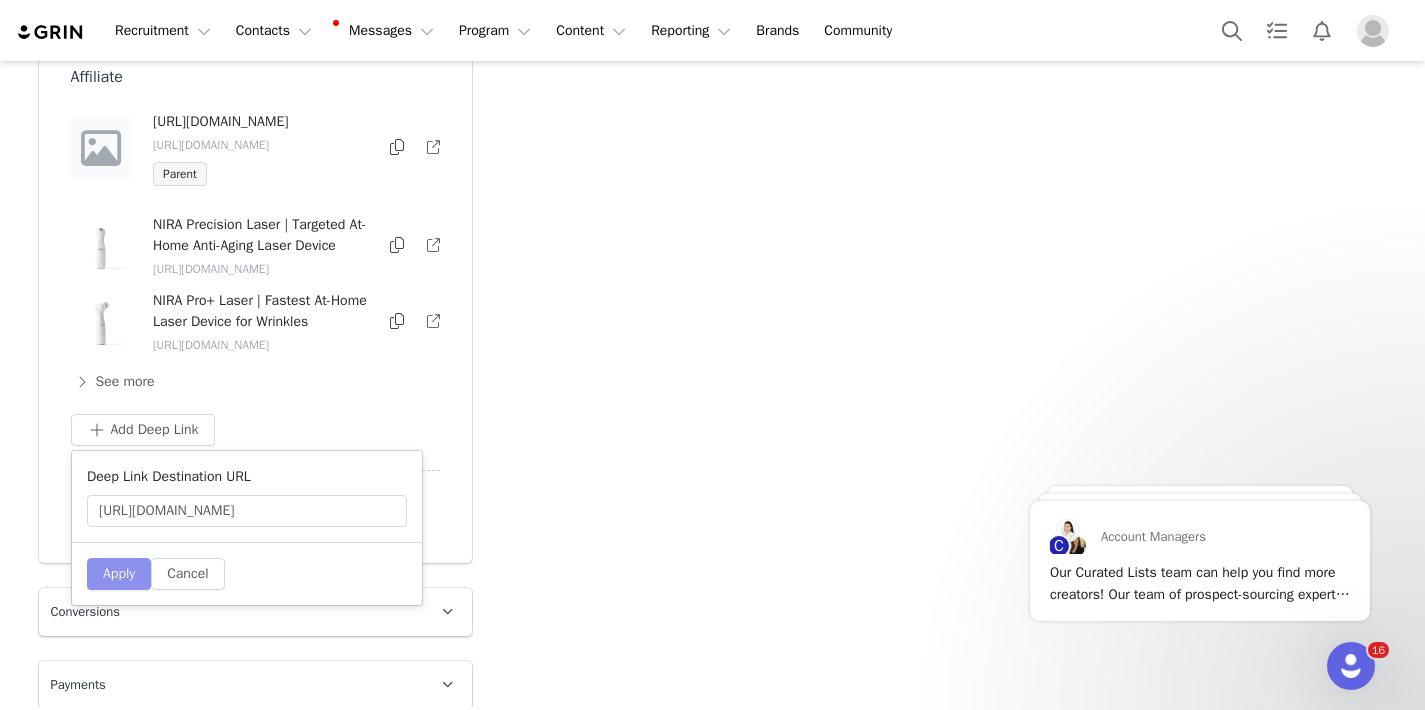 click on "Apply" at bounding box center (119, 574) 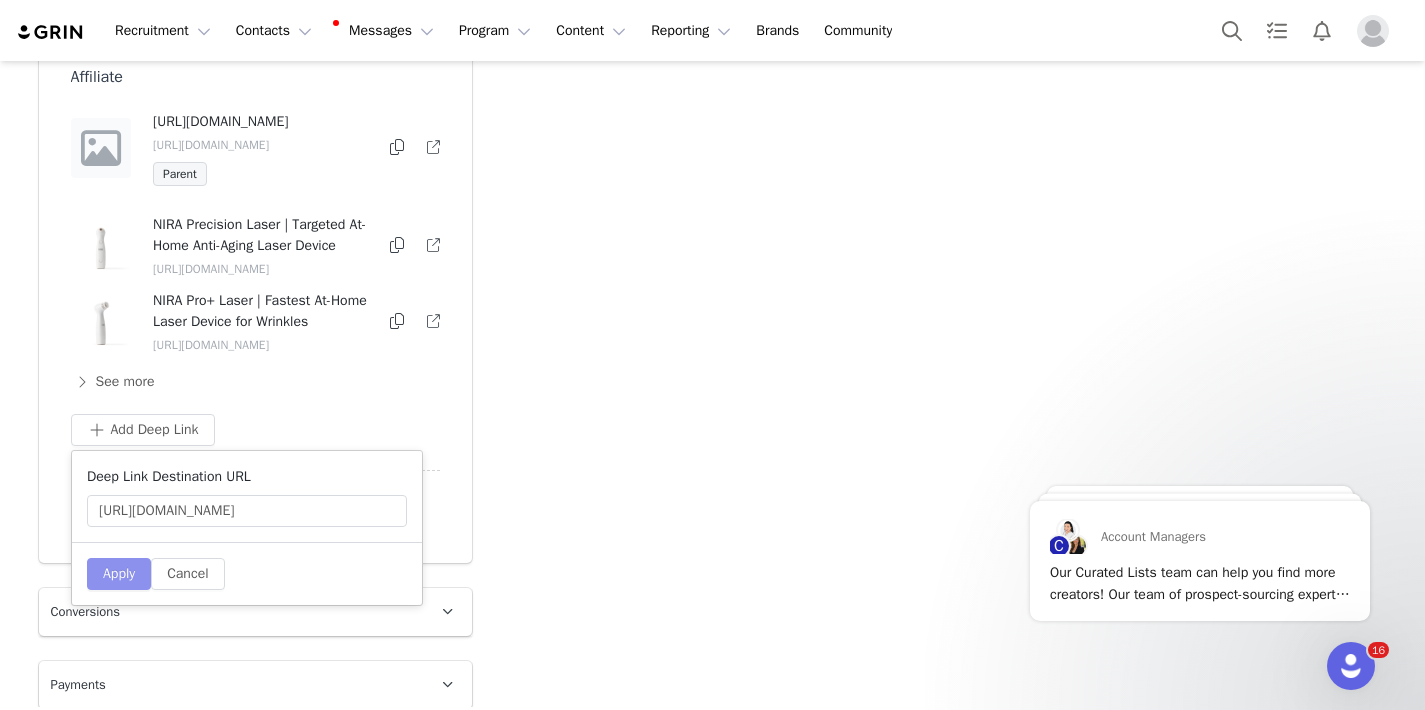 type 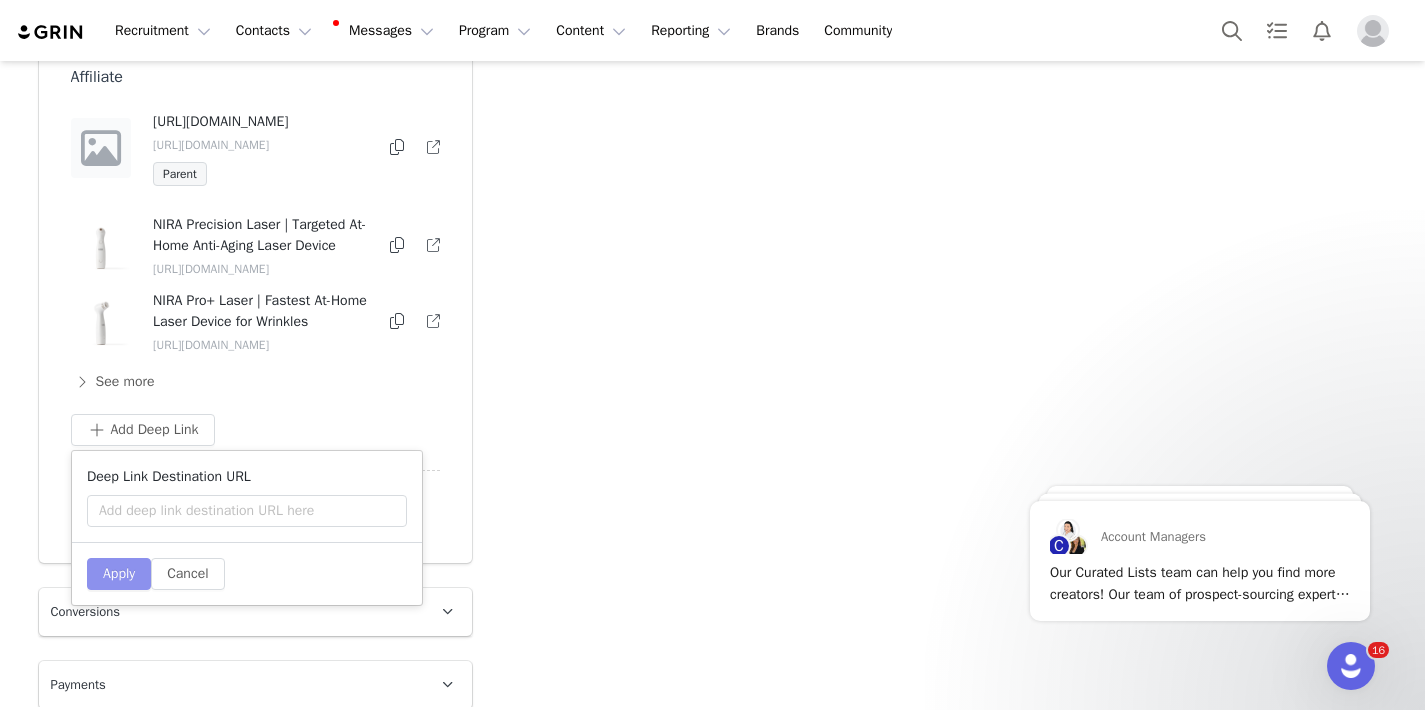 scroll, scrollTop: 0, scrollLeft: 0, axis: both 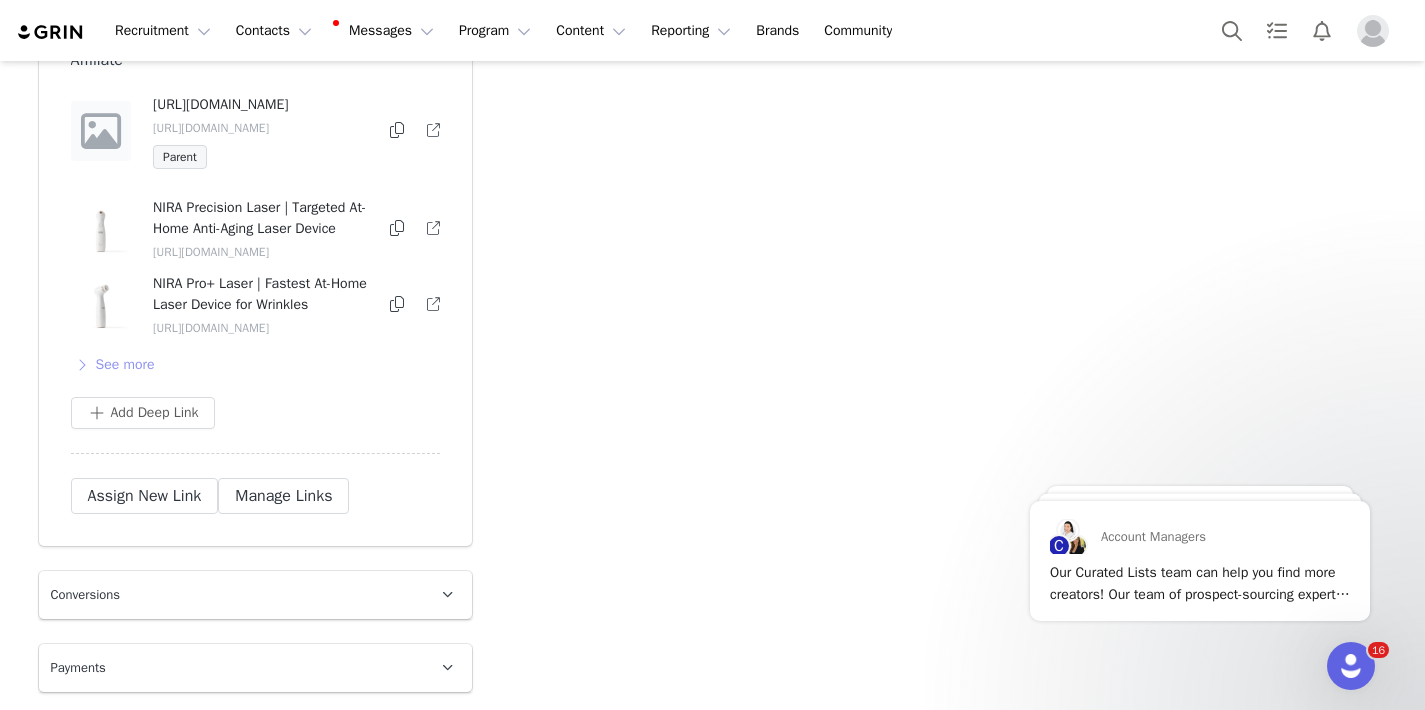 click on "See more" at bounding box center (113, 365) 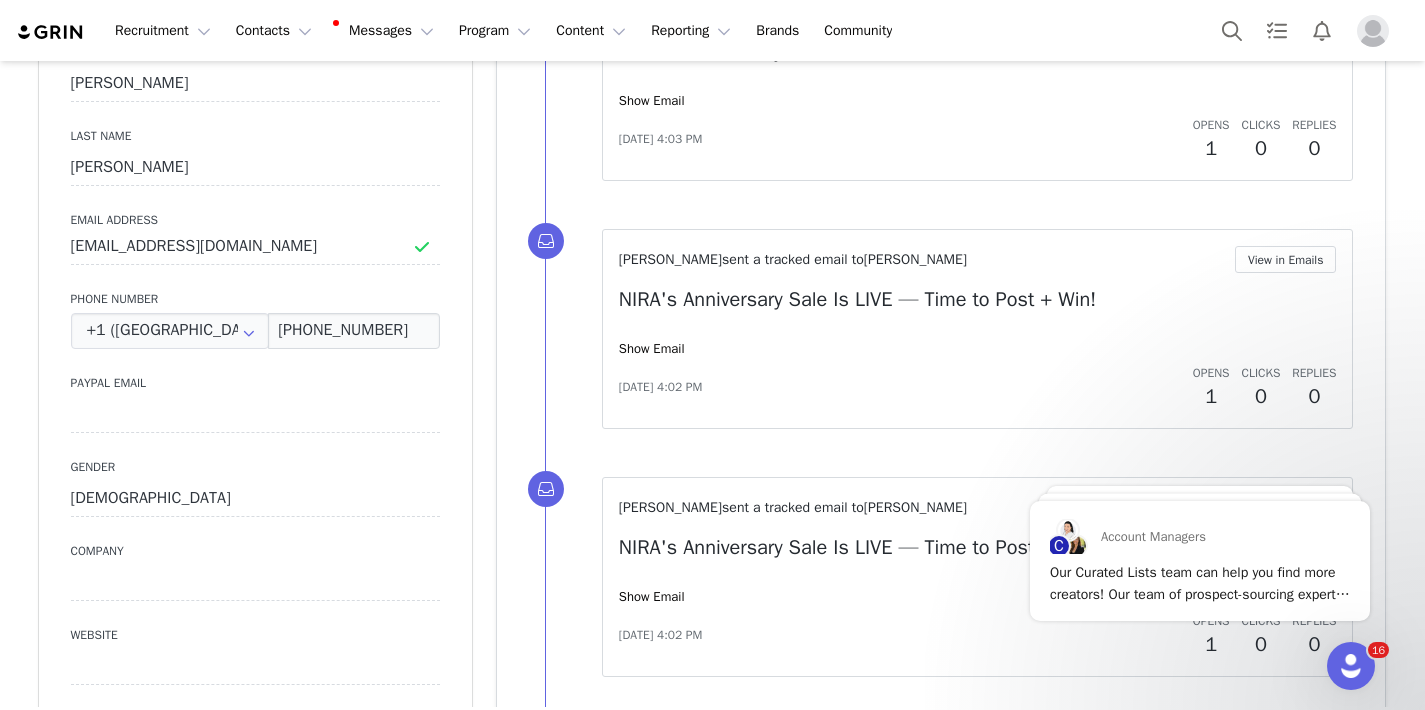 scroll, scrollTop: 0, scrollLeft: 0, axis: both 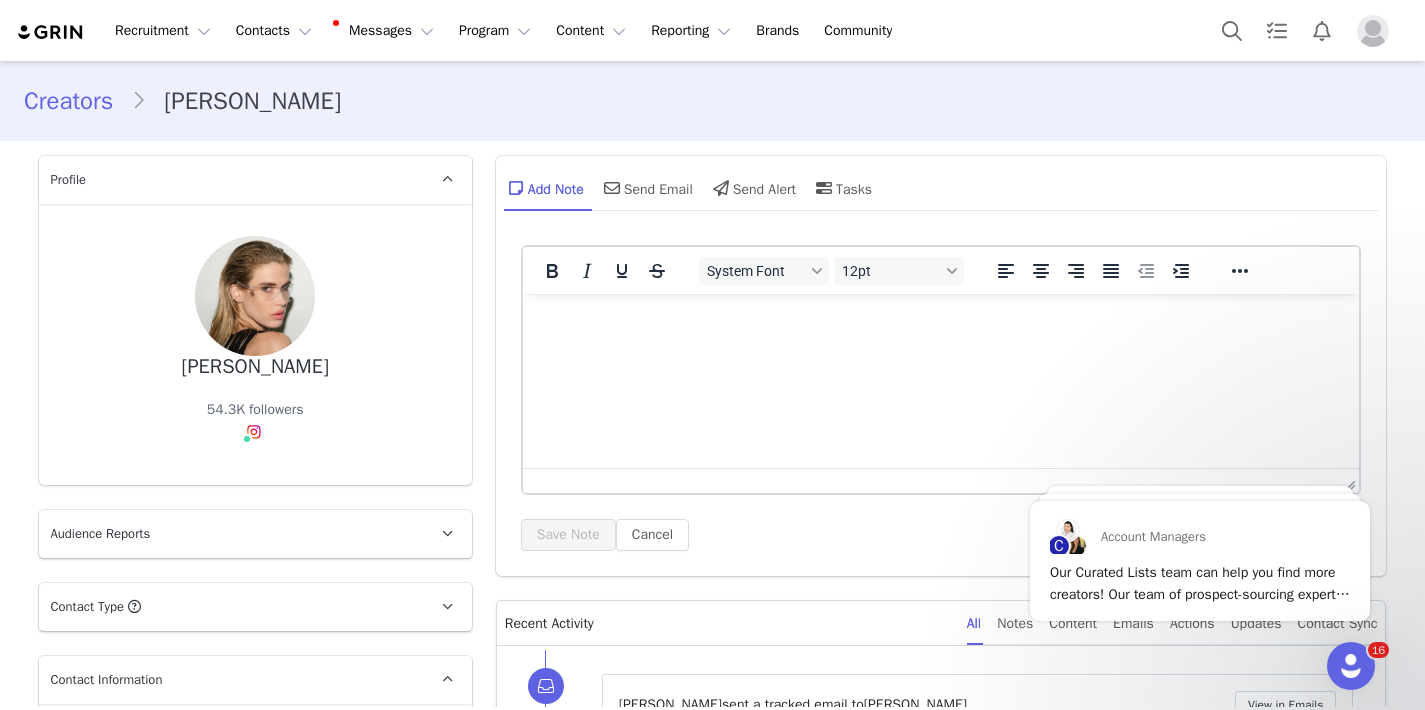 click on "Creators" at bounding box center (77, 101) 